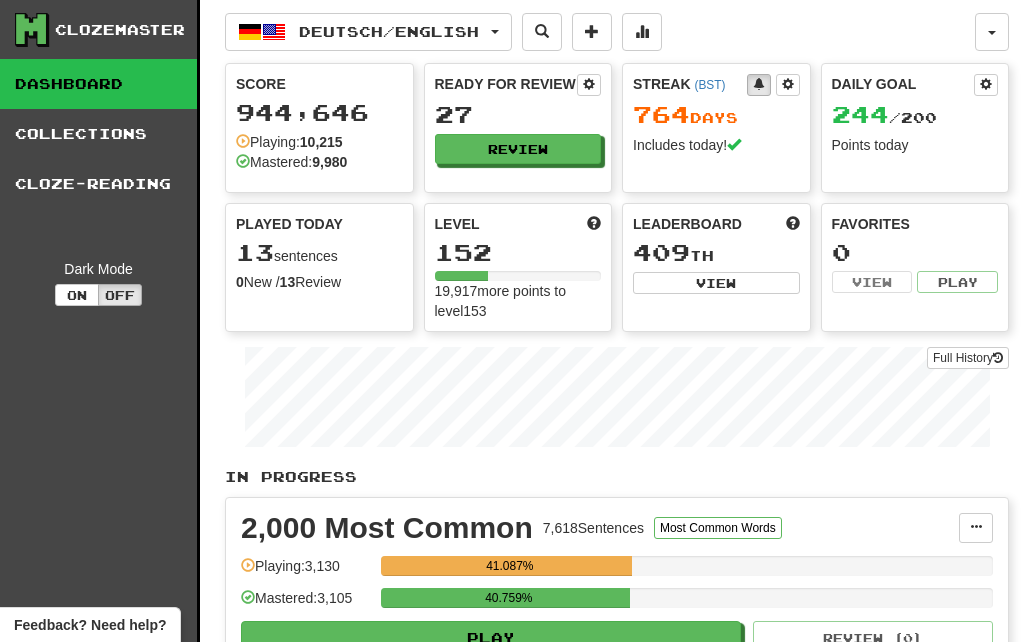 scroll, scrollTop: 0, scrollLeft: 0, axis: both 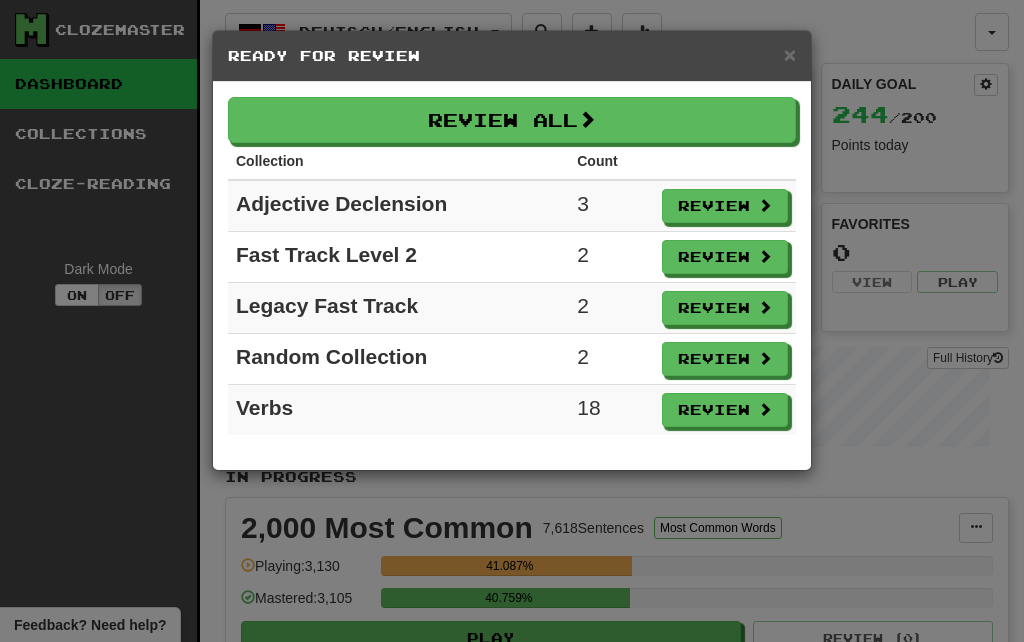click at bounding box center (765, 409) 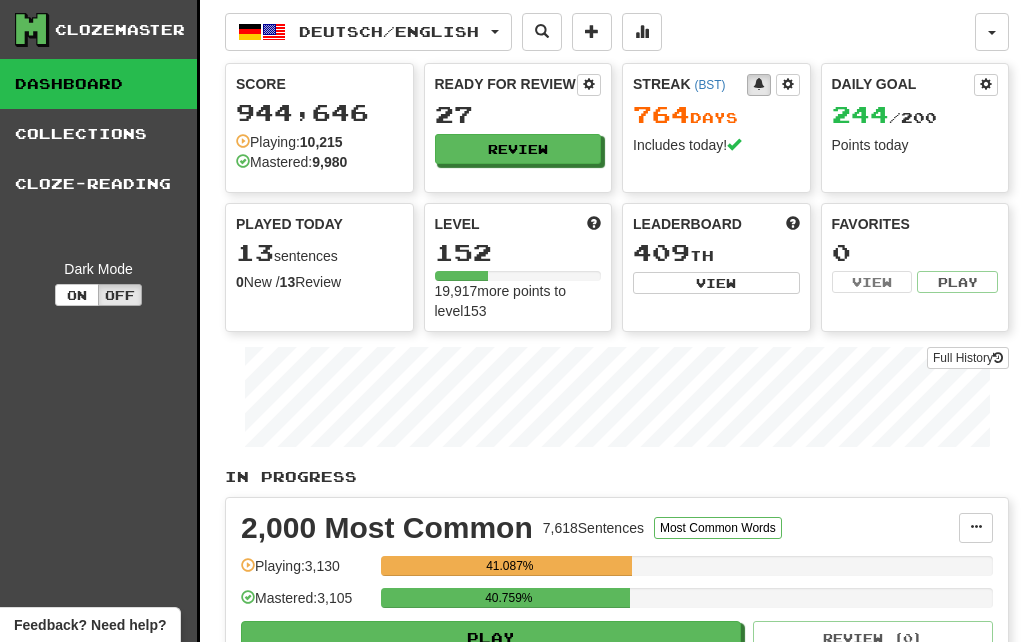select on "**" 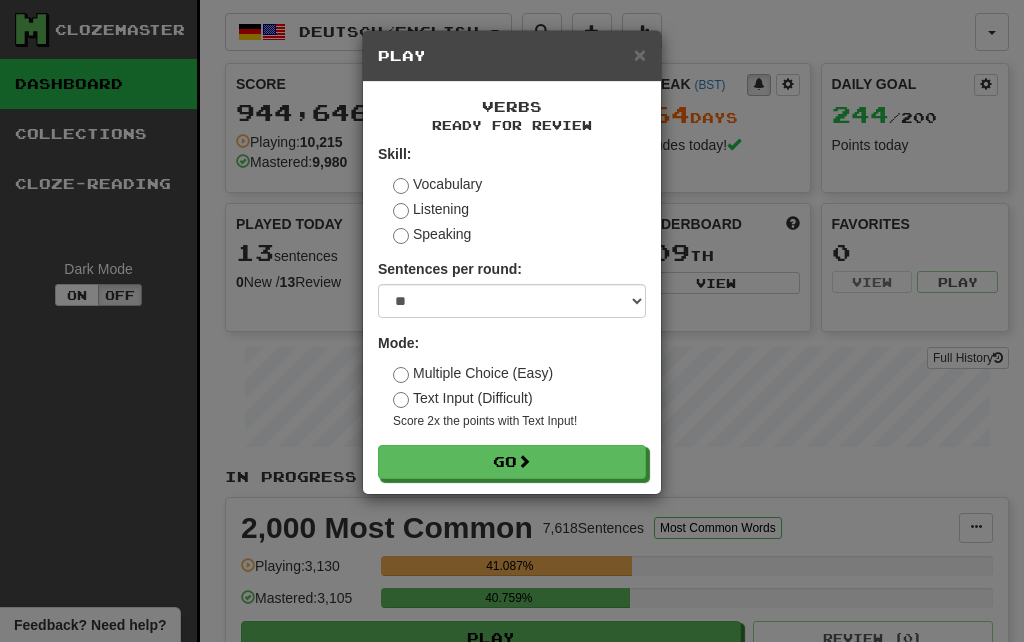 click on "Go" at bounding box center [512, 462] 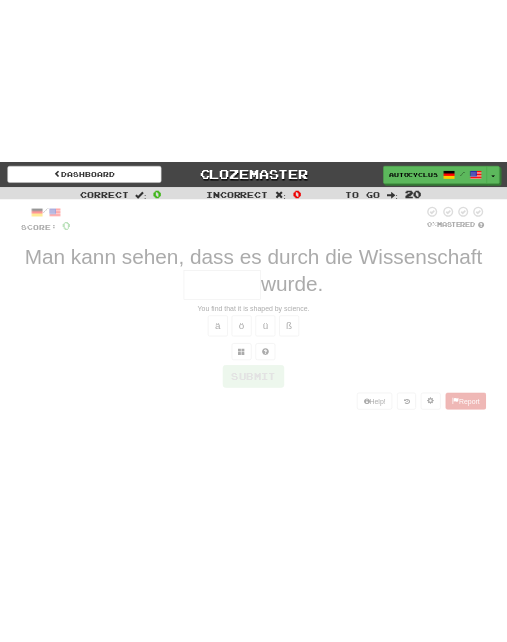 scroll, scrollTop: 0, scrollLeft: 0, axis: both 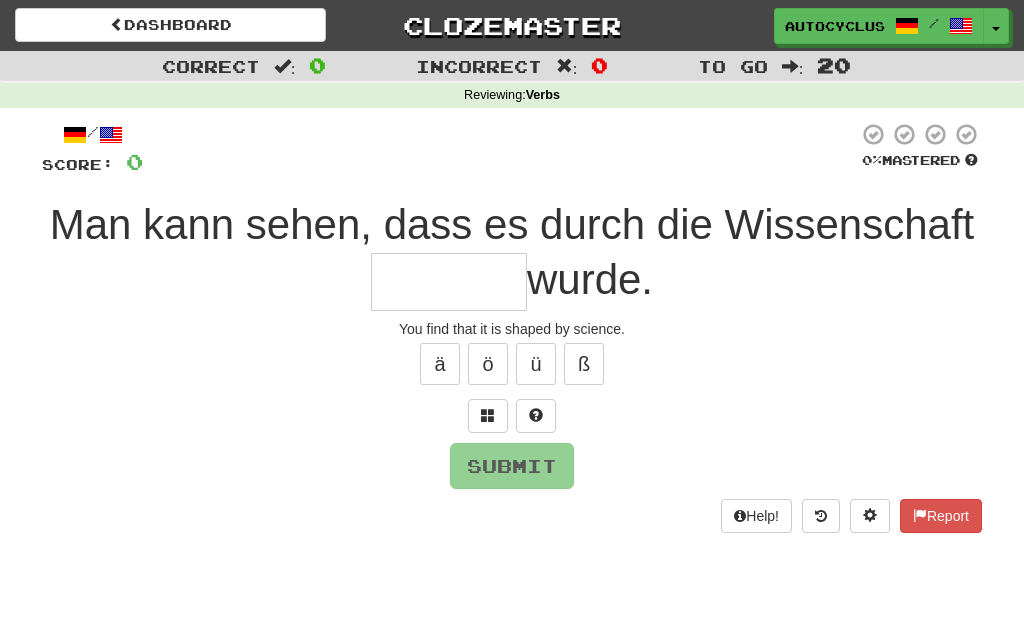 click at bounding box center (449, 282) 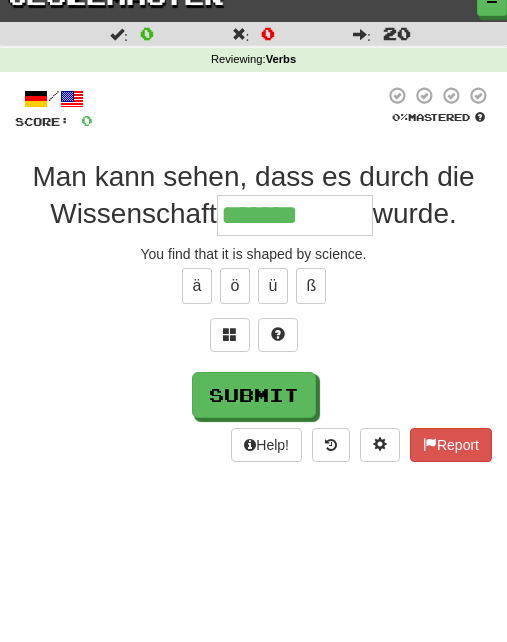 scroll, scrollTop: 22, scrollLeft: 0, axis: vertical 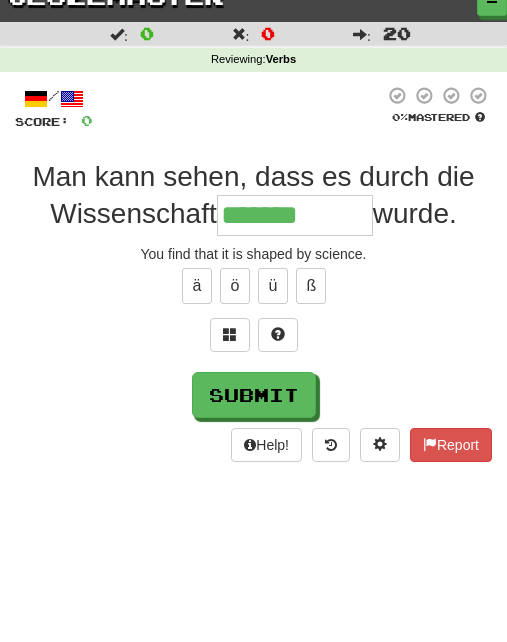 type on "*******" 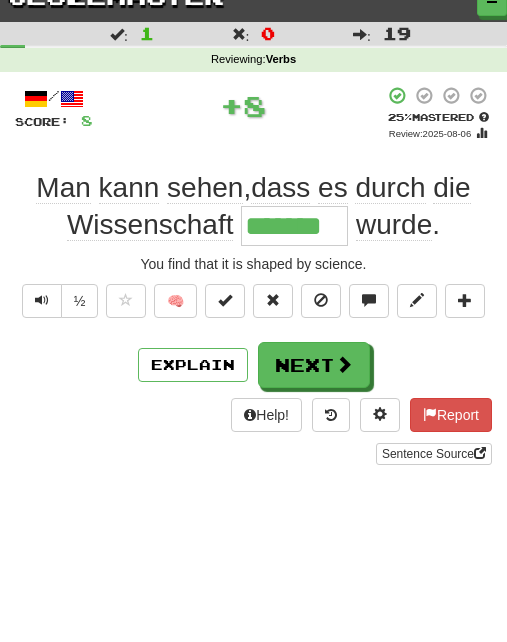 click at bounding box center (344, 364) 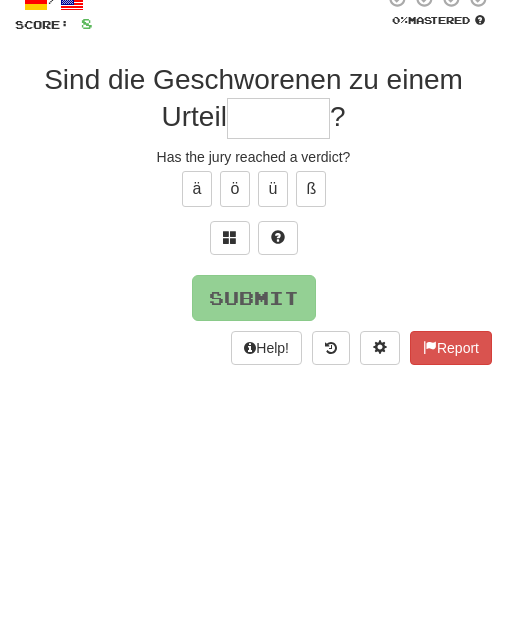 type on "*" 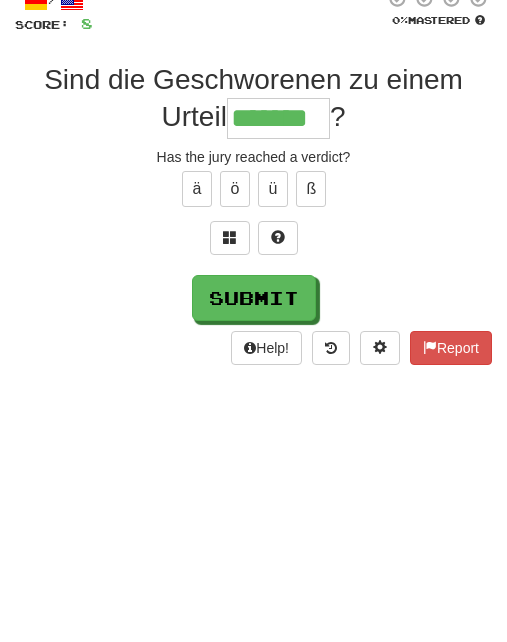 scroll, scrollTop: 118, scrollLeft: 0, axis: vertical 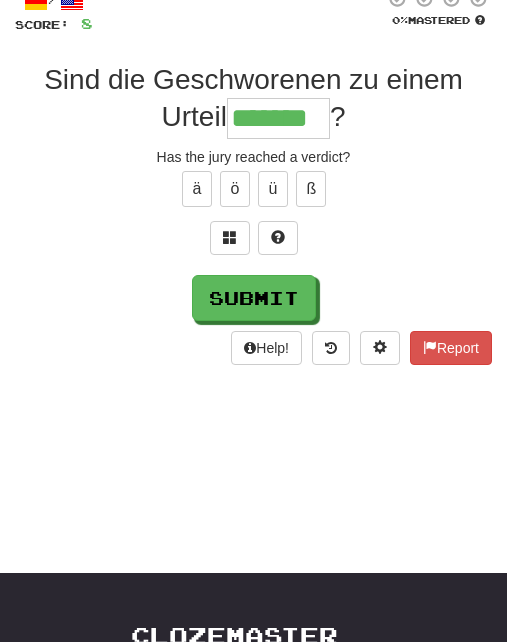 type on "*******" 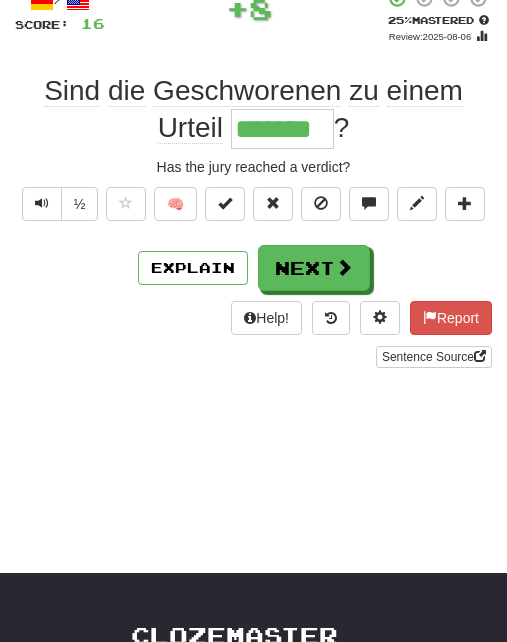 scroll, scrollTop: 119, scrollLeft: 0, axis: vertical 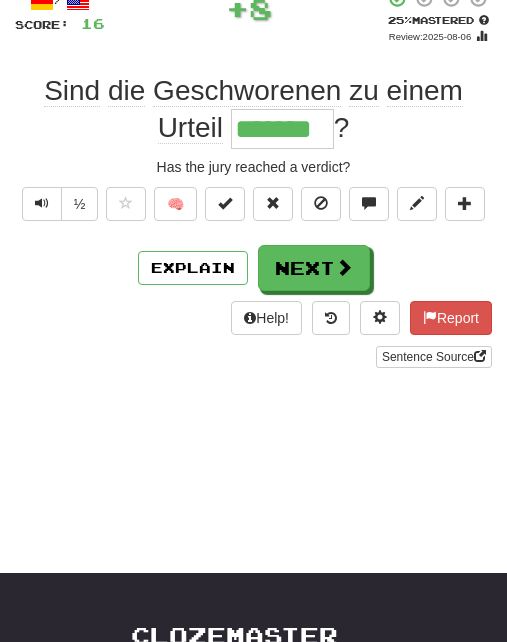 click at bounding box center (344, 267) 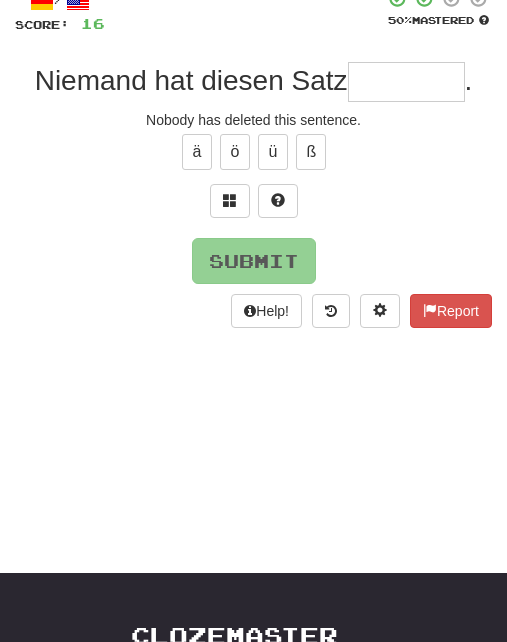 scroll, scrollTop: 118, scrollLeft: 0, axis: vertical 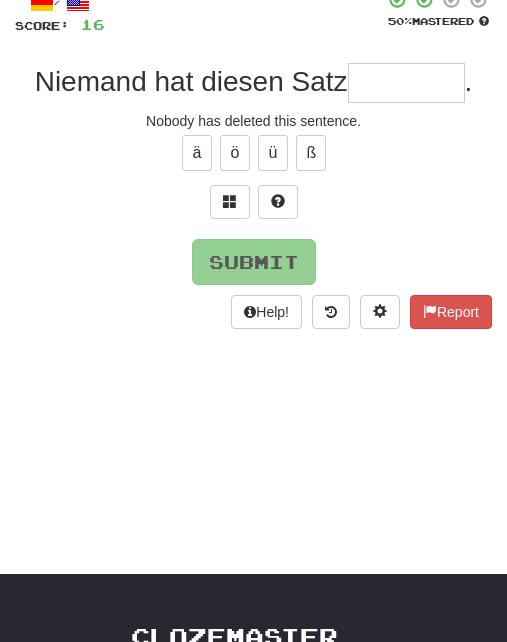 type on "*" 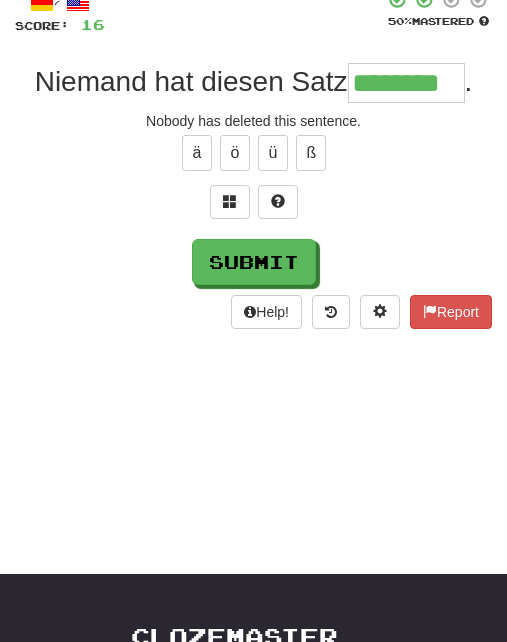 scroll, scrollTop: 114, scrollLeft: 0, axis: vertical 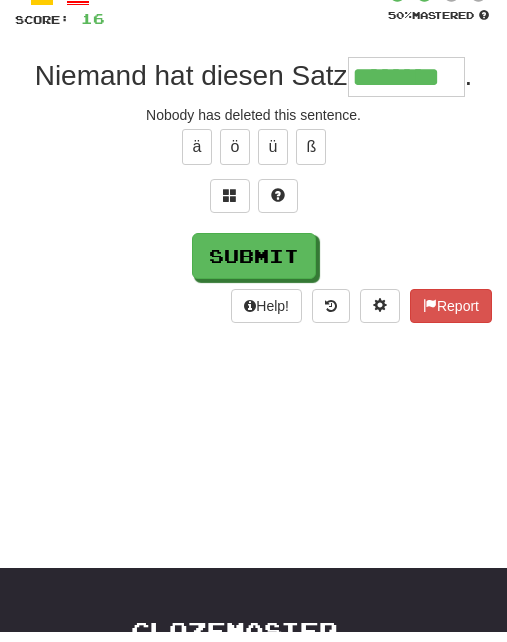 type on "********" 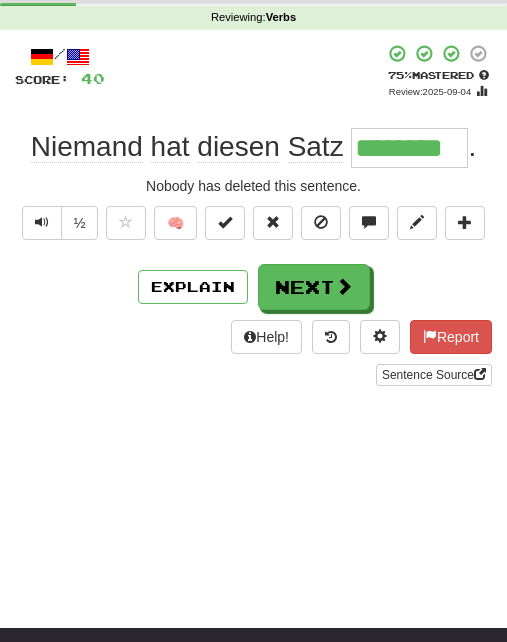 scroll, scrollTop: 64, scrollLeft: 0, axis: vertical 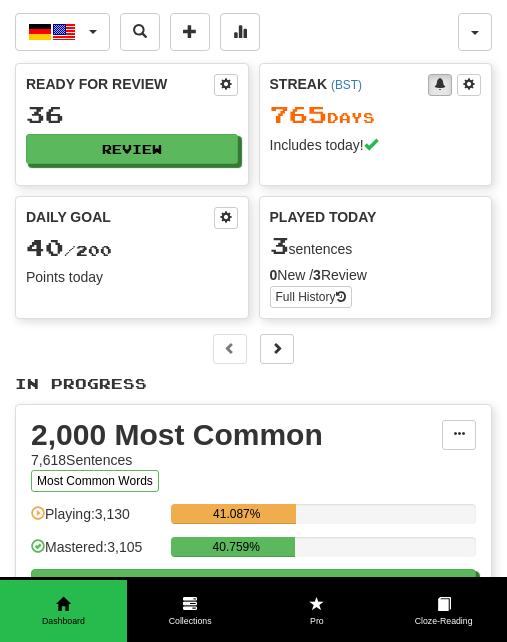 click on "Review" at bounding box center [132, 149] 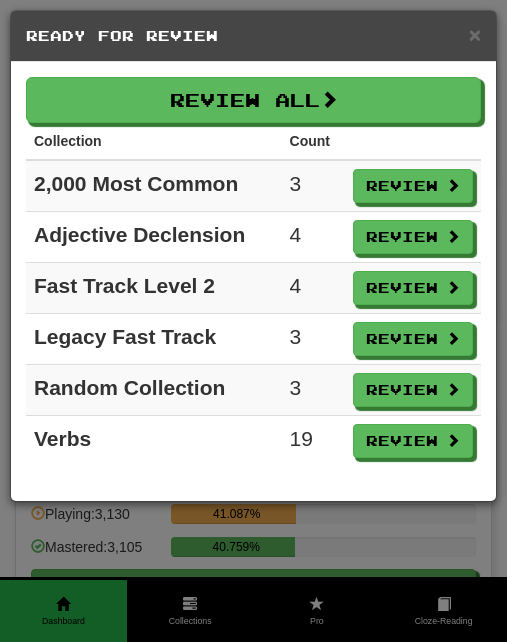 click on "Review" at bounding box center (413, 441) 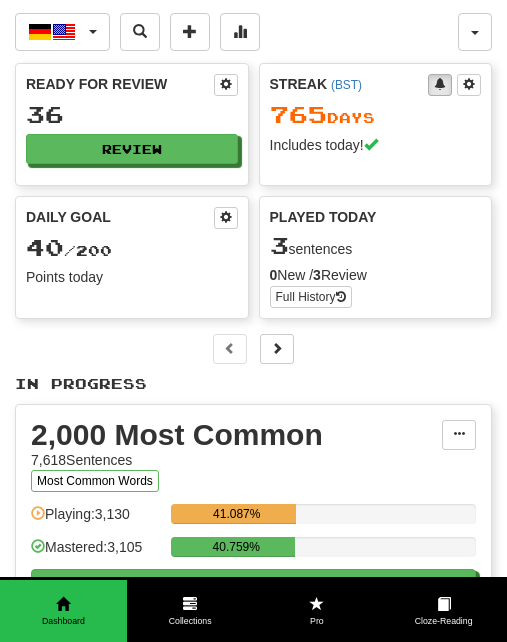 select on "**" 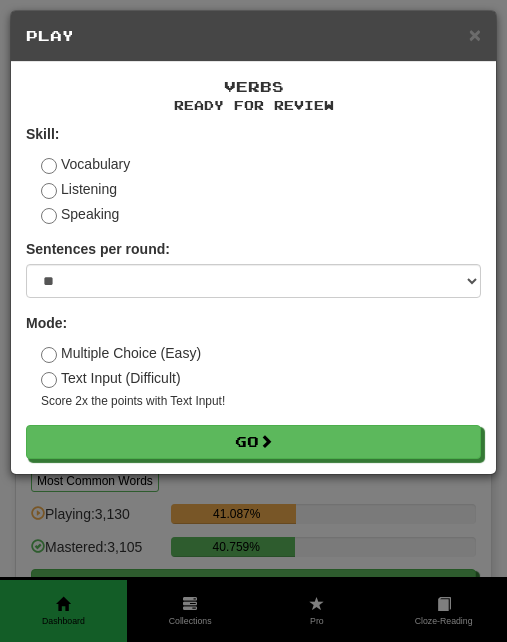 click on "Go" at bounding box center [253, 442] 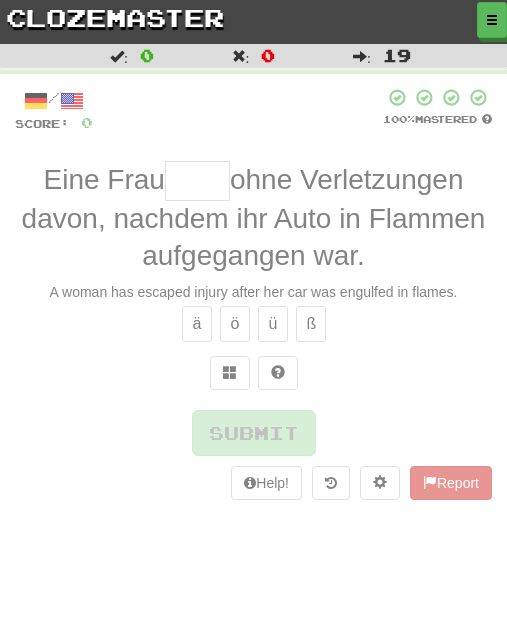 scroll, scrollTop: 0, scrollLeft: 0, axis: both 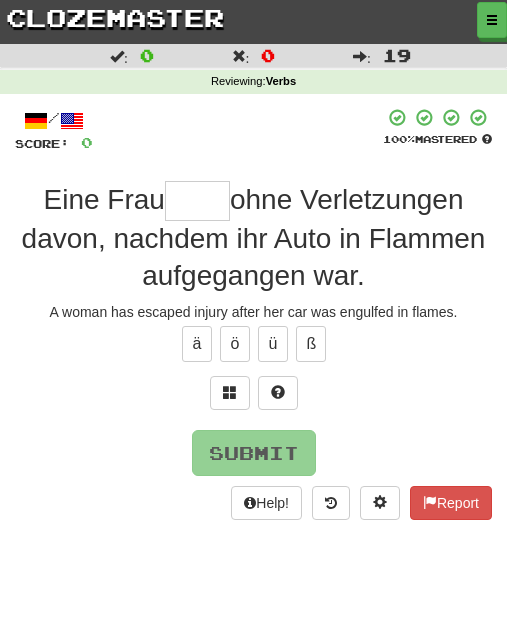 click at bounding box center (197, 201) 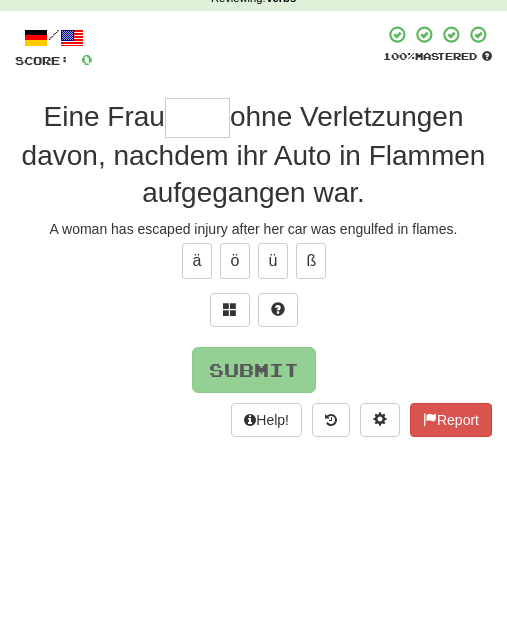 type on "*" 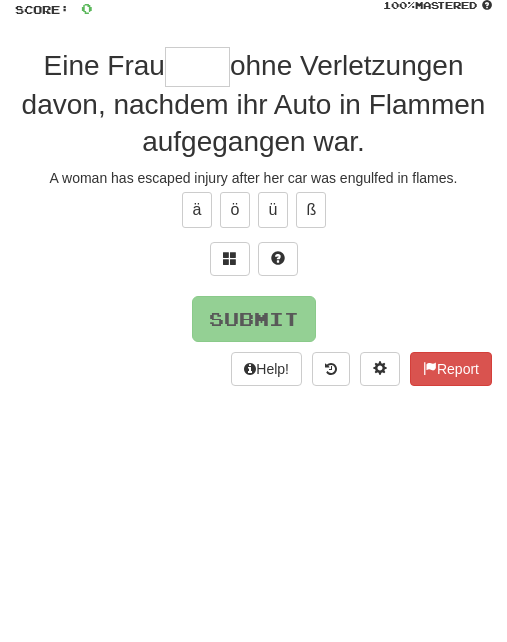 click at bounding box center (278, 393) 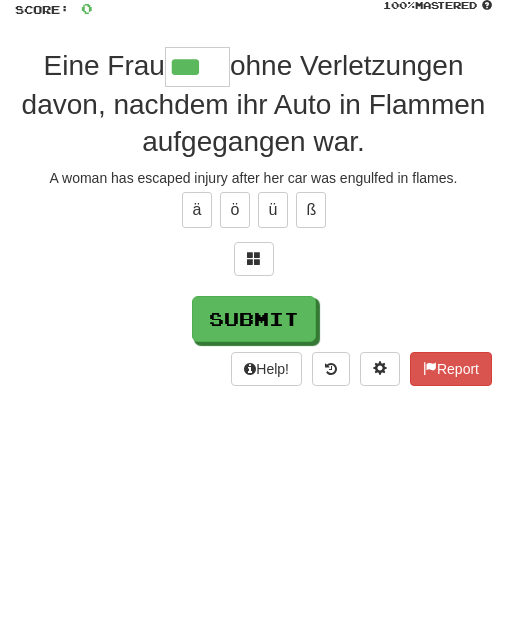 type on "***" 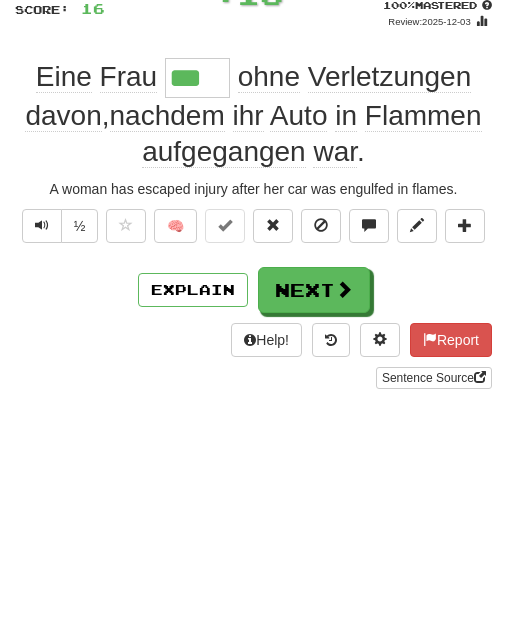 scroll, scrollTop: 134, scrollLeft: 0, axis: vertical 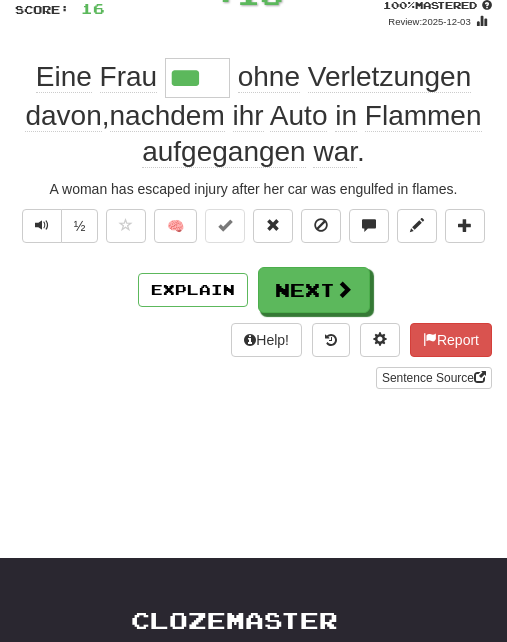 click on "Explain" at bounding box center (193, 290) 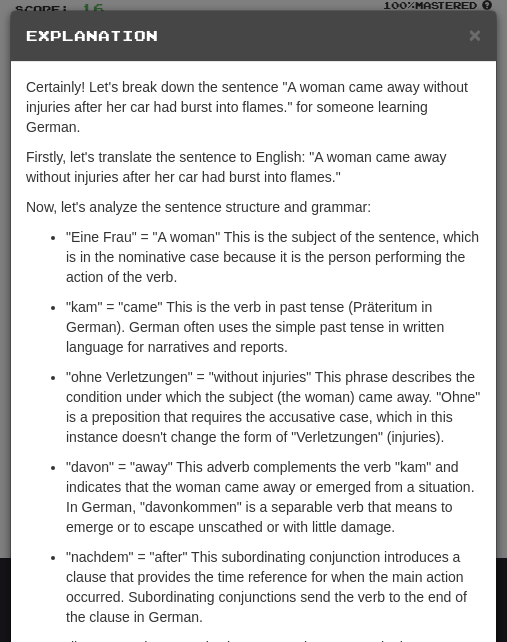 click on "× Explanation" at bounding box center [253, 36] 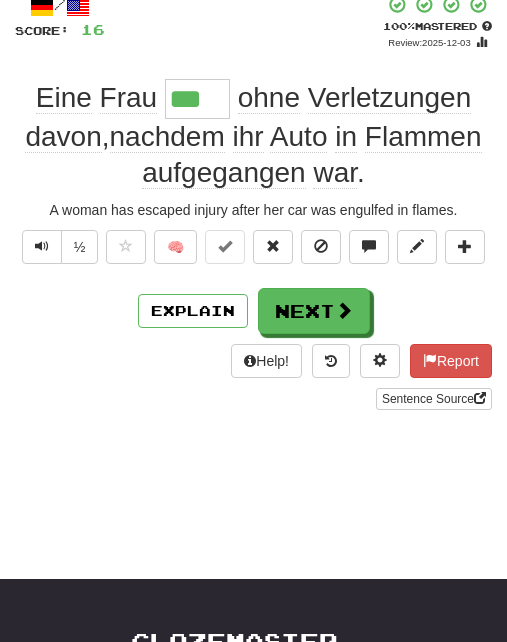 scroll, scrollTop: 100, scrollLeft: 0, axis: vertical 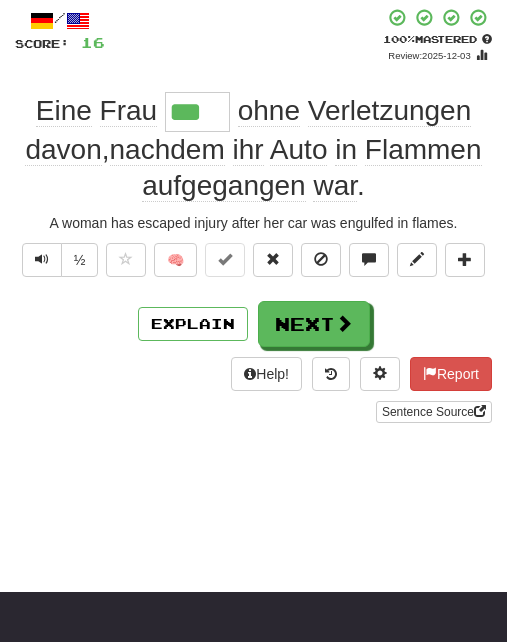 click at bounding box center [273, 260] 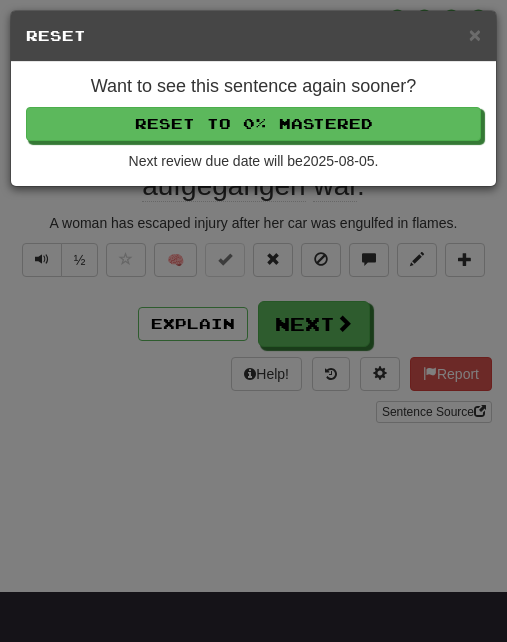 click on "Want to see this sentence again sooner? Reset to 0% Mastered Next review due date will be  2025-08-05 ." at bounding box center (253, 124) 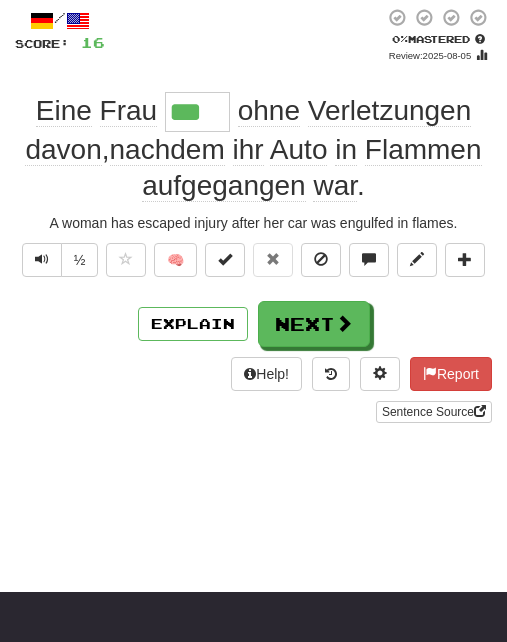 click on "Next" at bounding box center (314, 324) 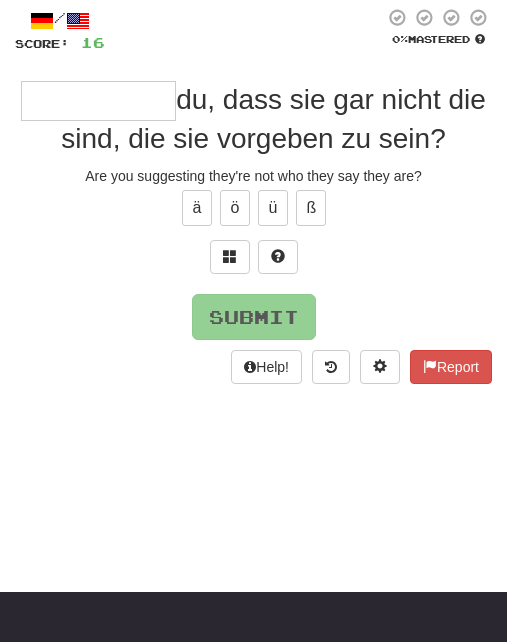 click at bounding box center [253, 262] 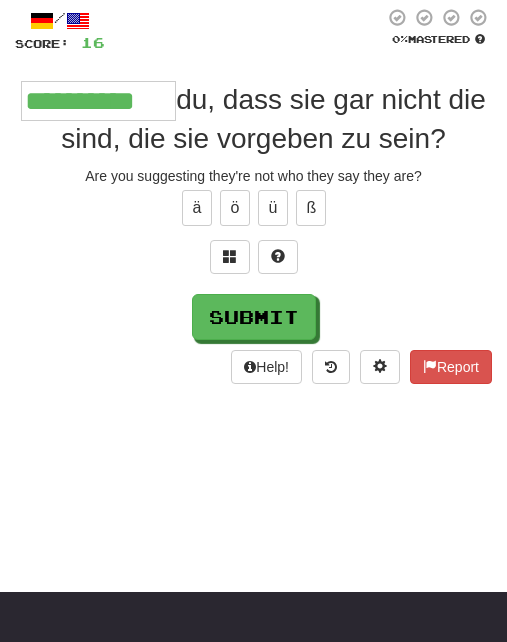 click on "Submit" at bounding box center (254, 317) 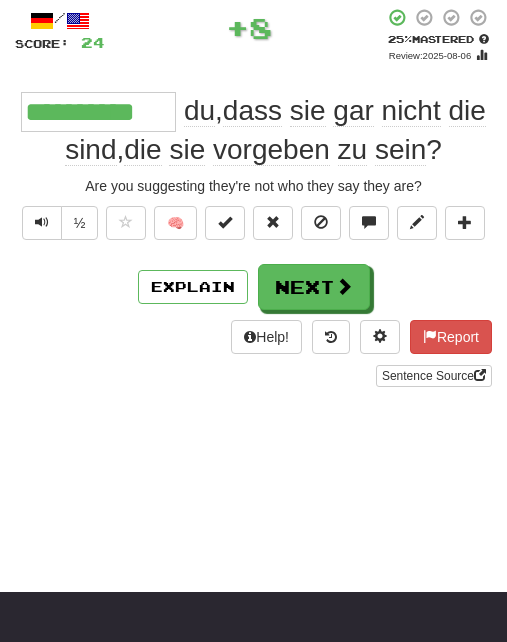 type on "**********" 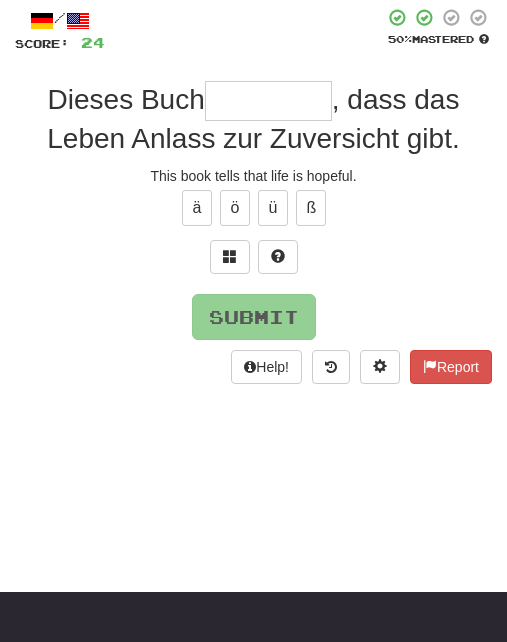 type on "*" 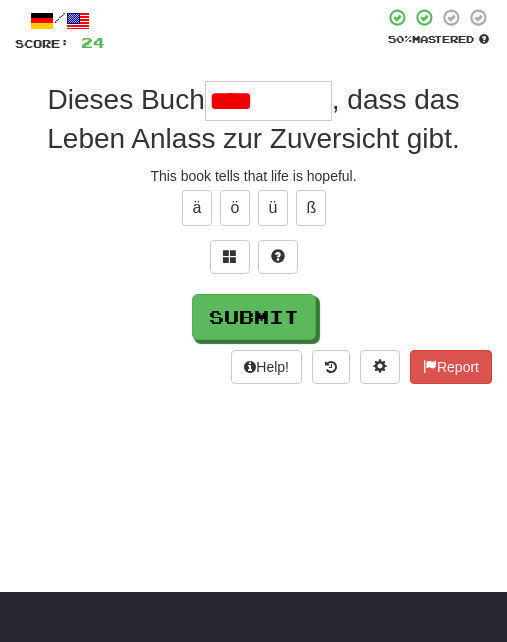 click at bounding box center (278, 256) 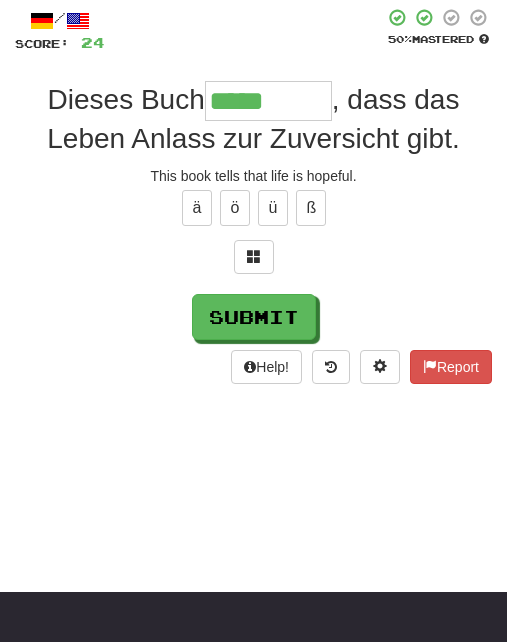 click at bounding box center (254, 257) 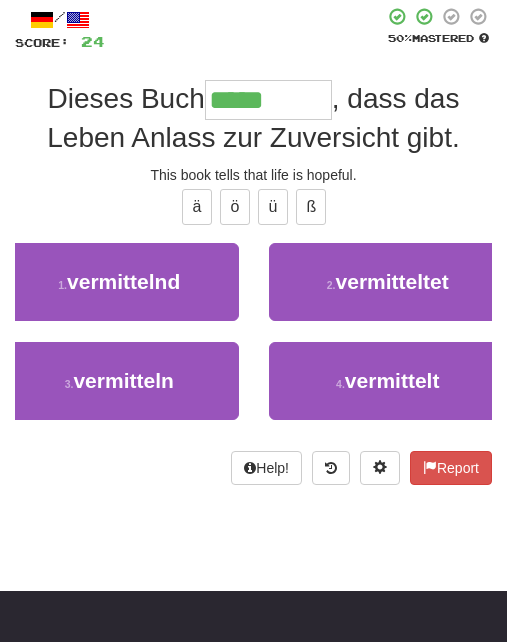scroll, scrollTop: 103, scrollLeft: 0, axis: vertical 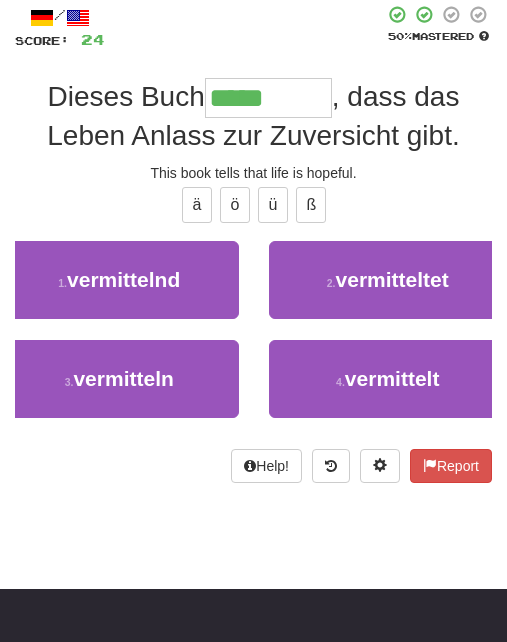 click on "2 .  vermitteltet" at bounding box center (388, 280) 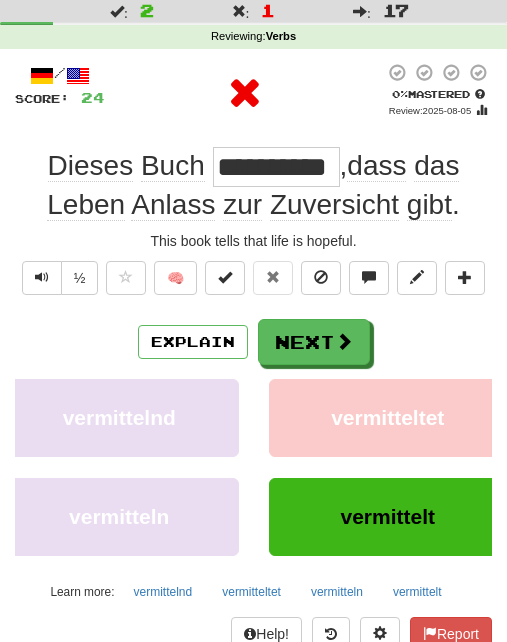 scroll, scrollTop: 20, scrollLeft: 0, axis: vertical 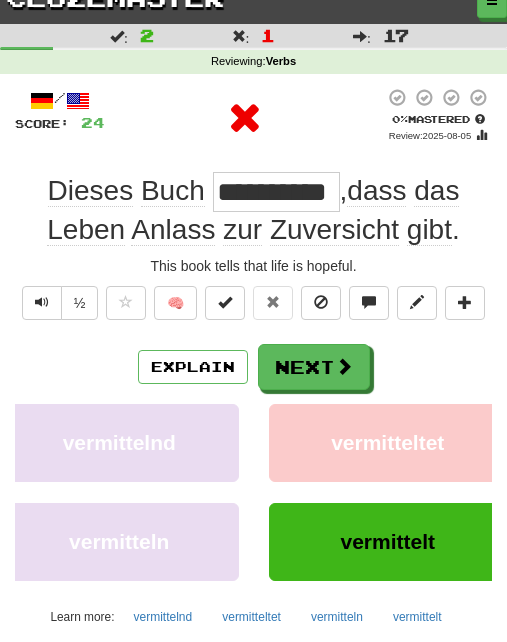 click on "Explain" at bounding box center [193, 367] 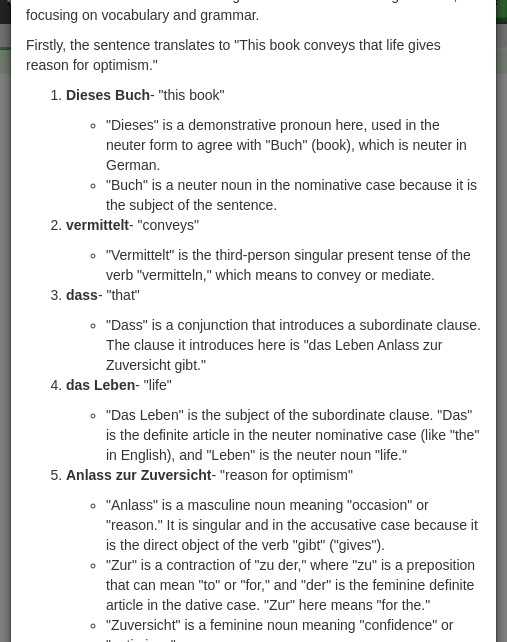 scroll, scrollTop: 117, scrollLeft: 0, axis: vertical 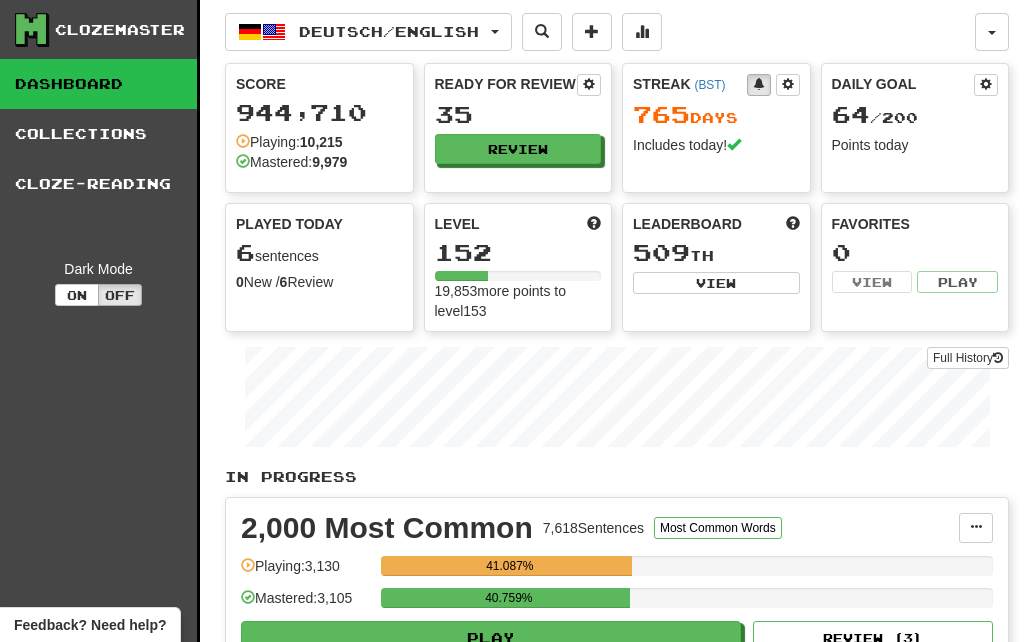 click on "Review" at bounding box center [518, 149] 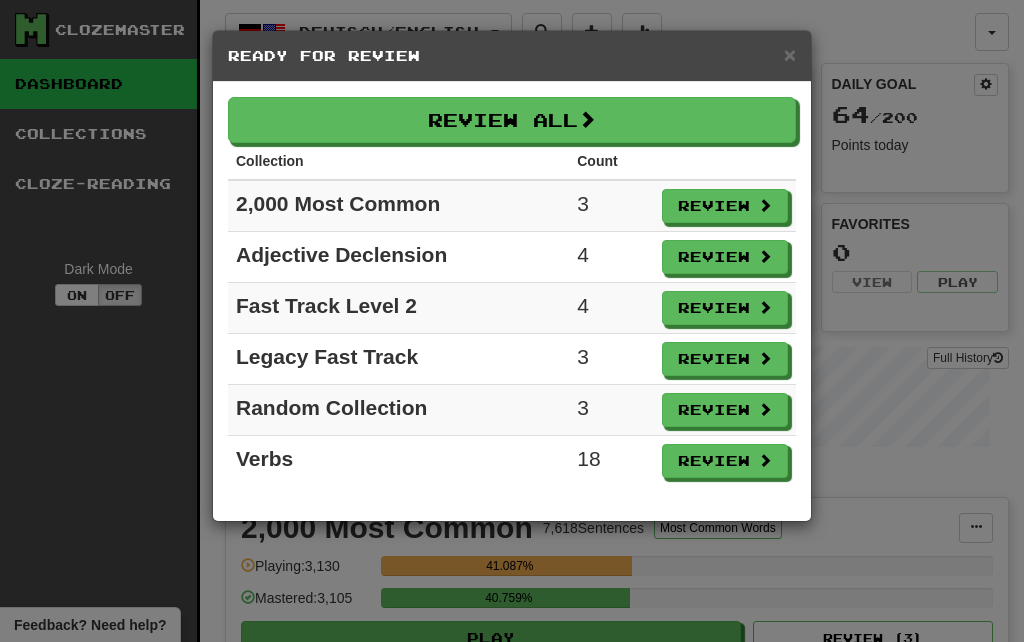 click on "Review" at bounding box center (725, 461) 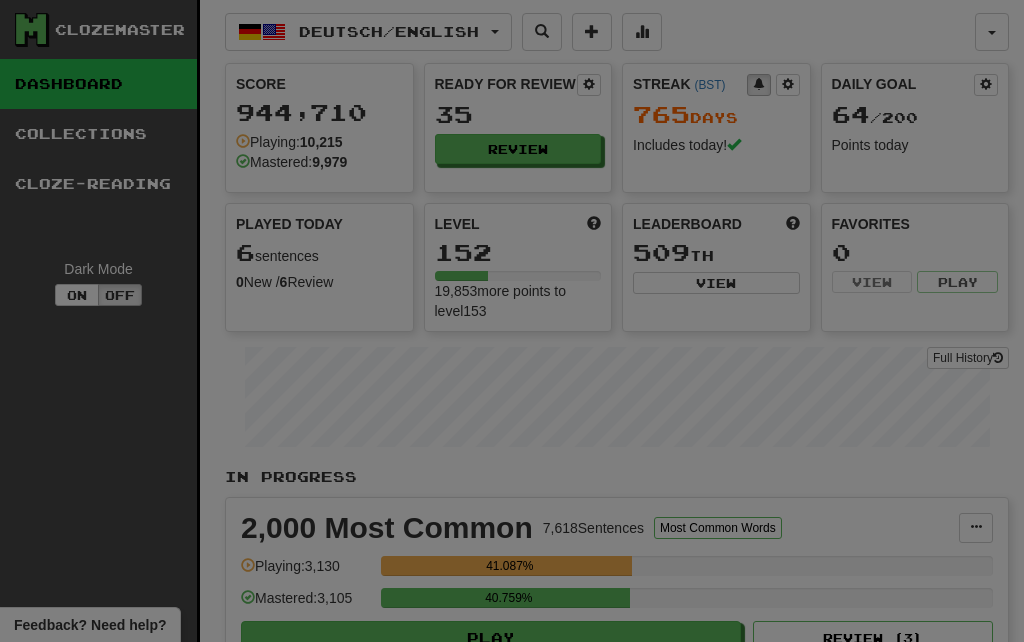 select on "**" 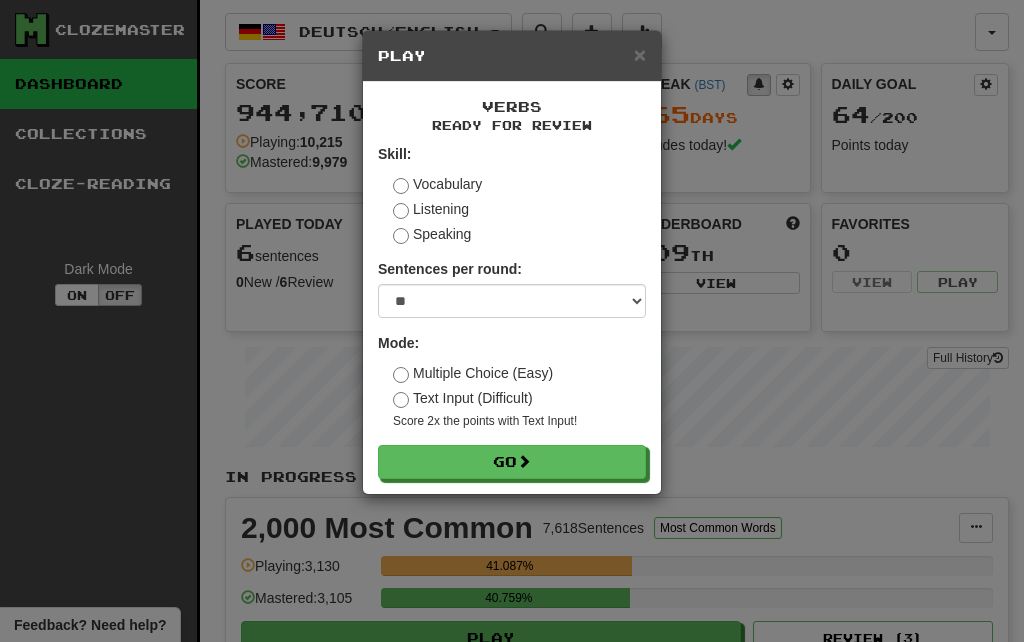 click on "Go" at bounding box center (512, 462) 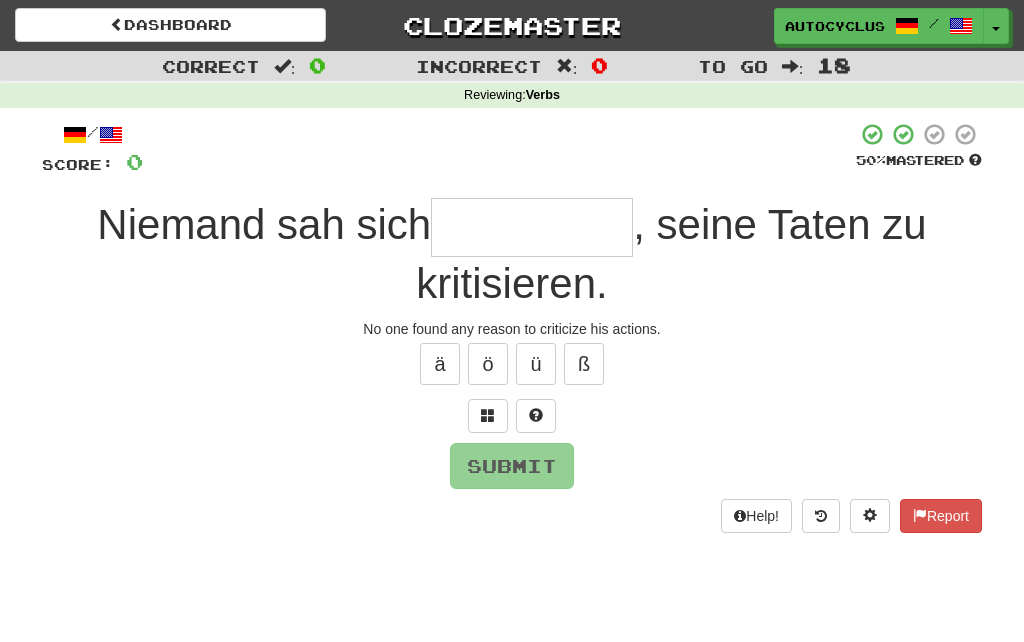 scroll, scrollTop: 0, scrollLeft: 0, axis: both 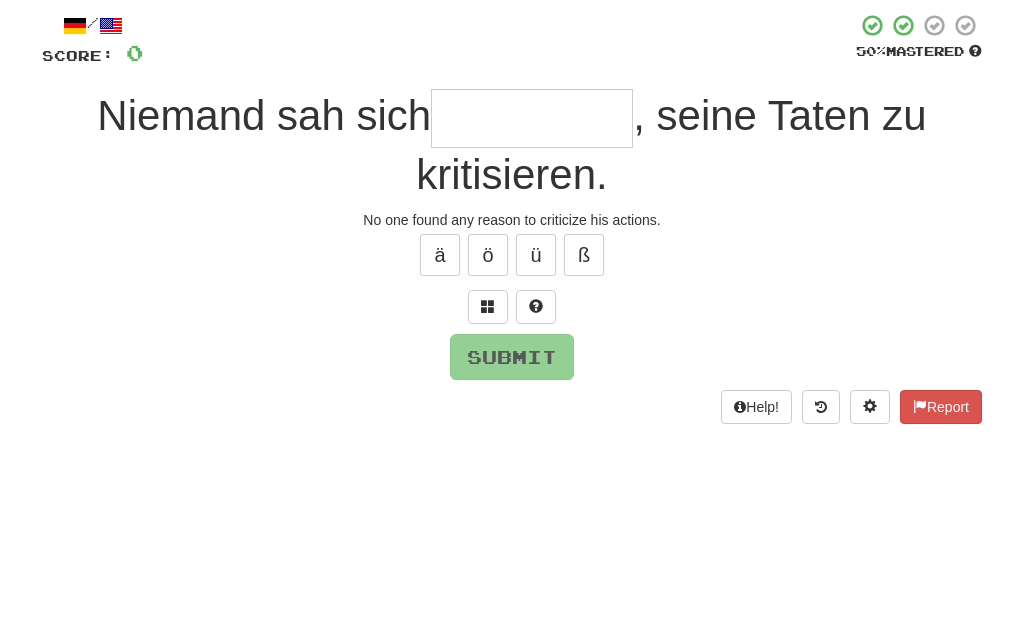type on "*" 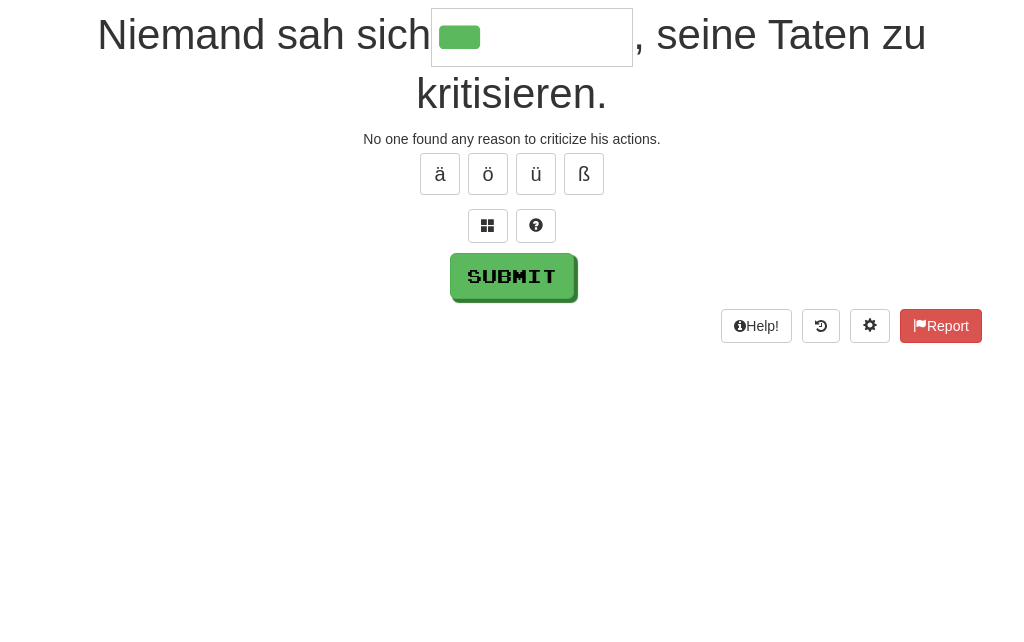 click at bounding box center [536, 416] 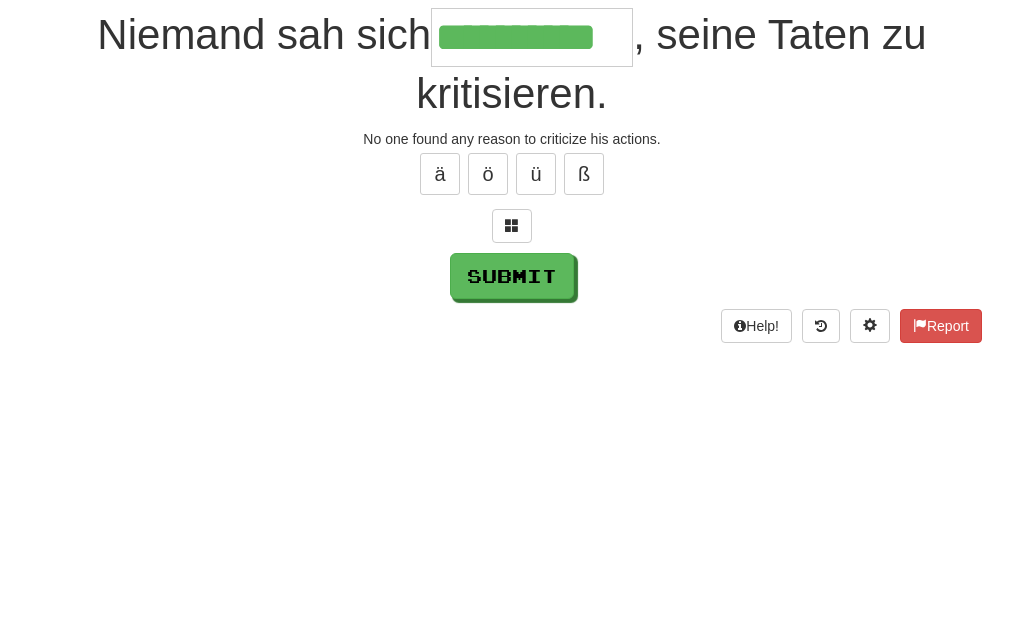 type on "**********" 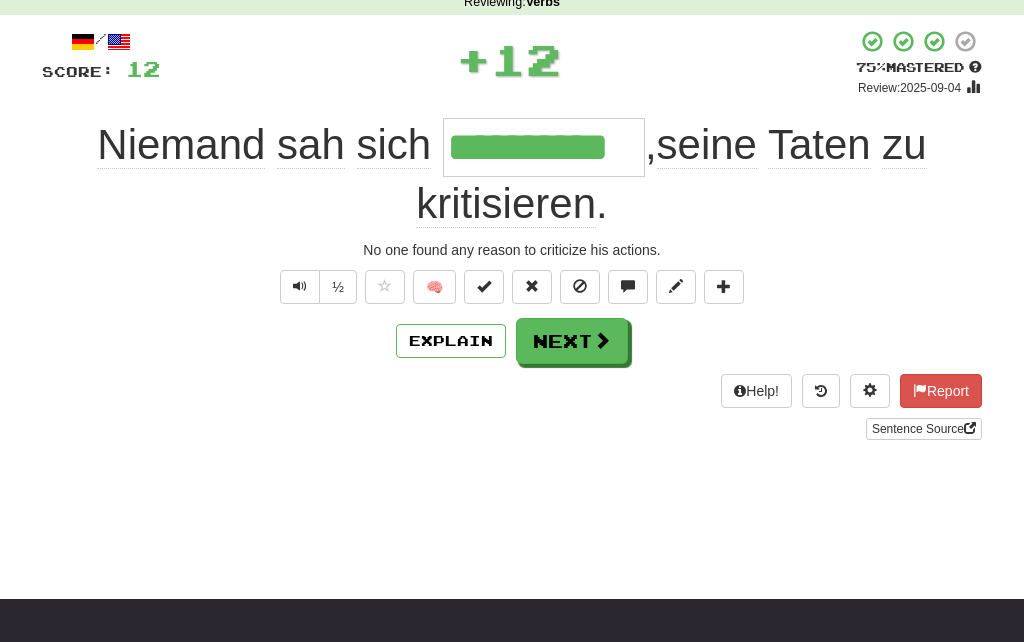 scroll, scrollTop: 93, scrollLeft: 0, axis: vertical 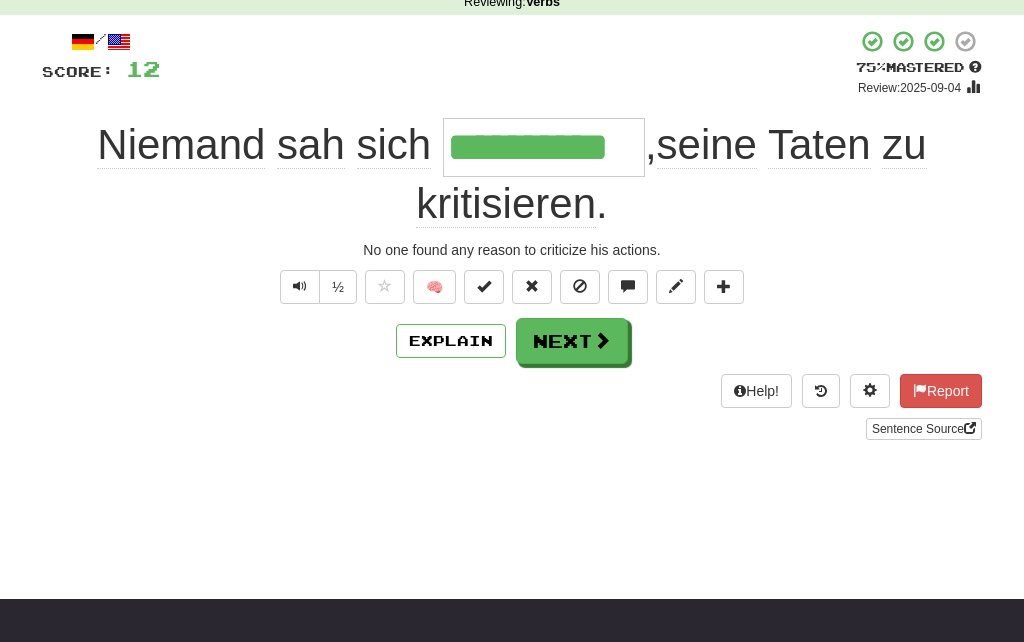 click at bounding box center (602, 340) 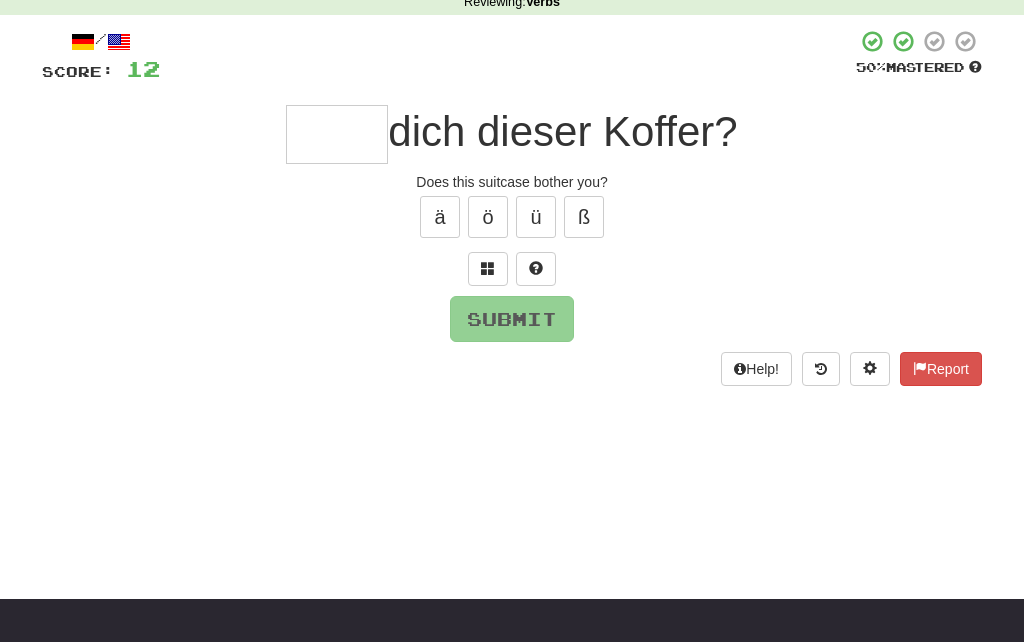 scroll, scrollTop: 92, scrollLeft: 0, axis: vertical 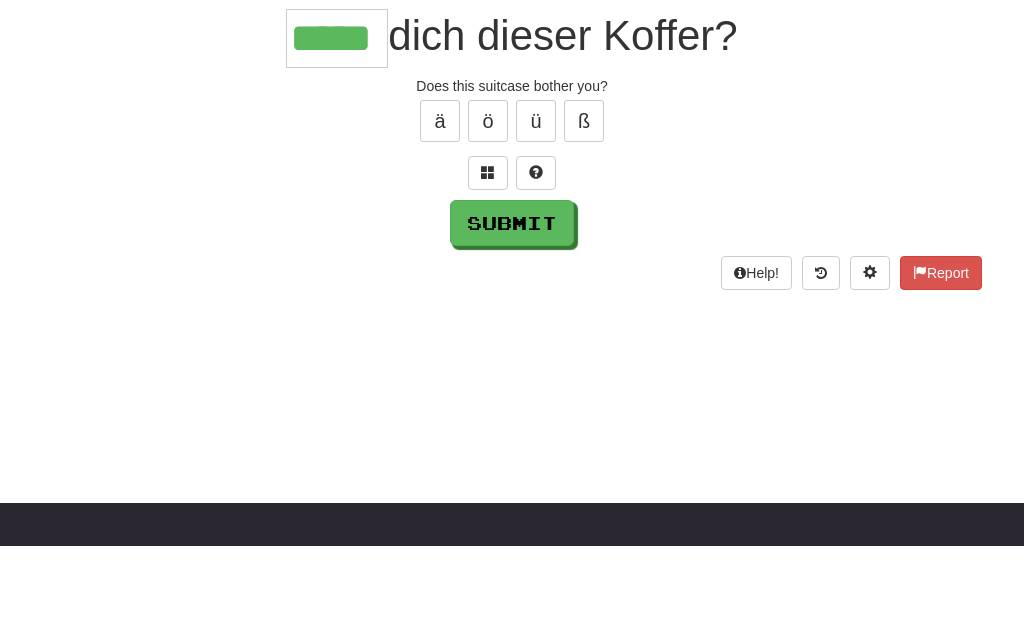 click on "Submit" at bounding box center [512, 320] 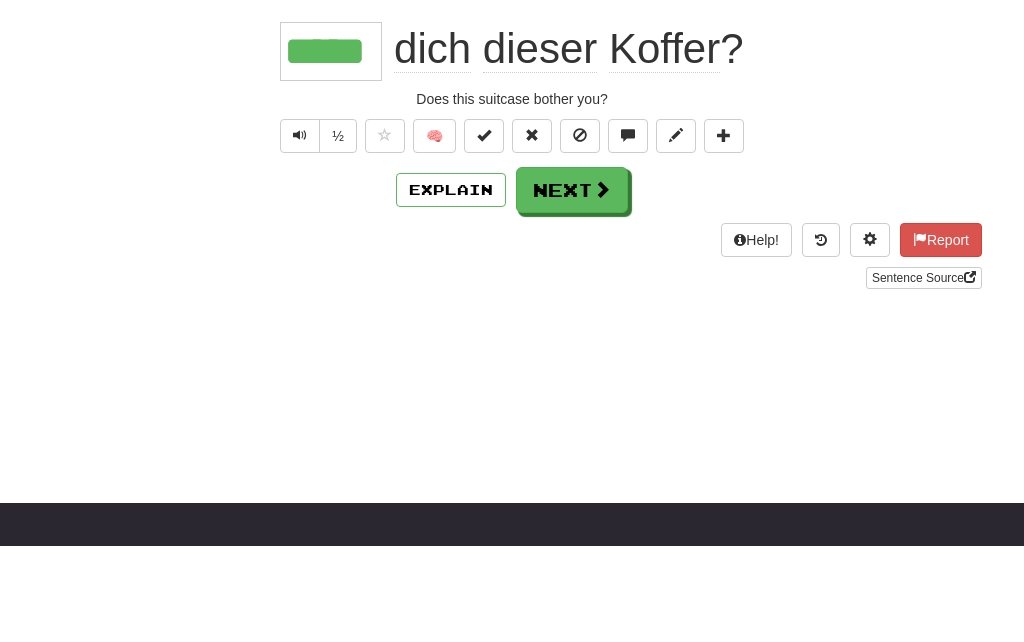 type on "*****" 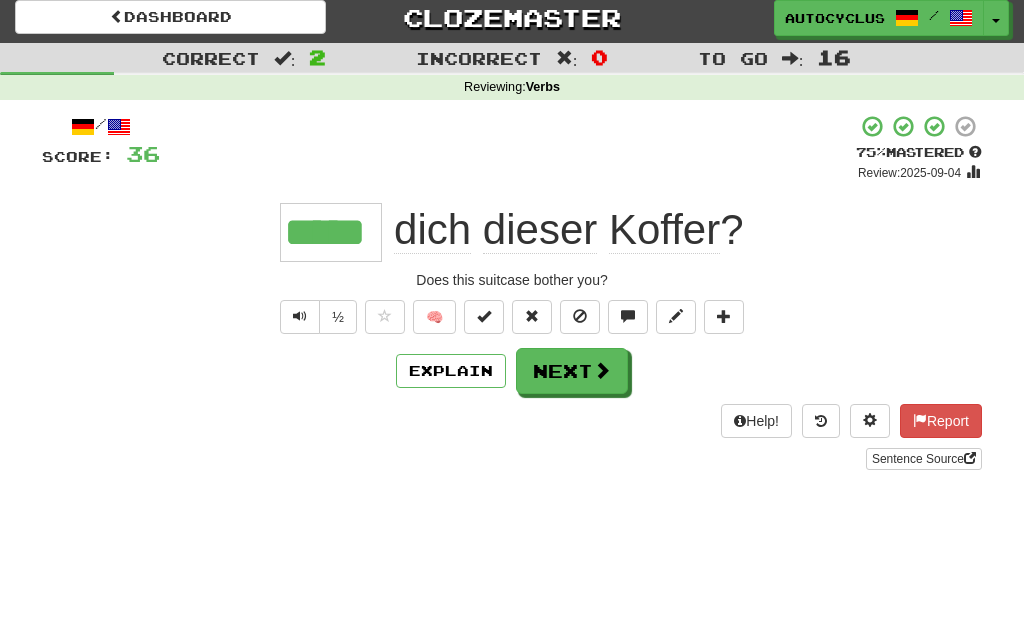 scroll, scrollTop: 7, scrollLeft: 0, axis: vertical 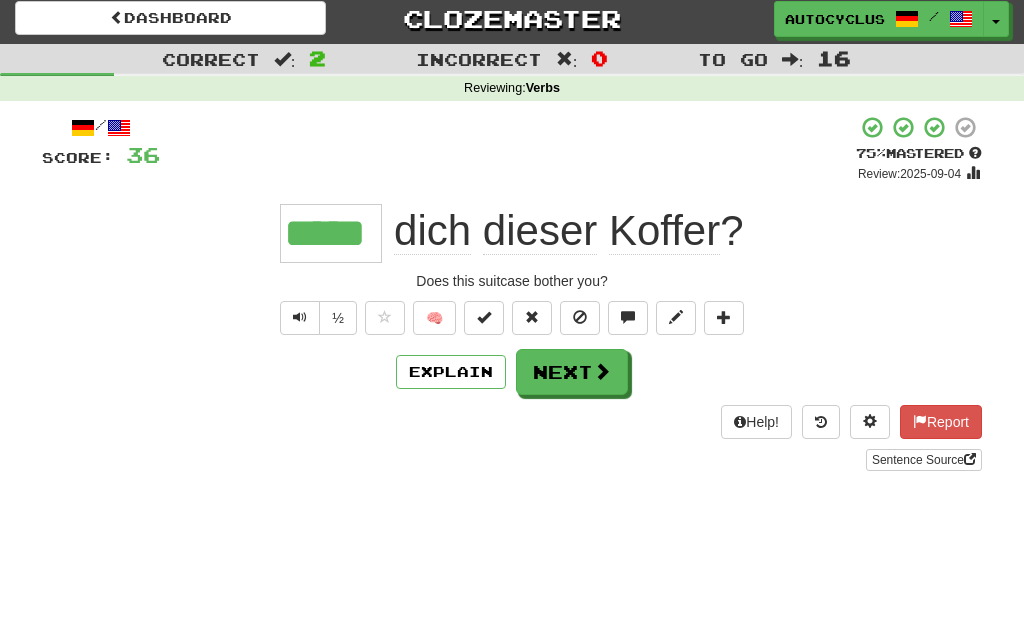 click on "🧠" at bounding box center (434, 318) 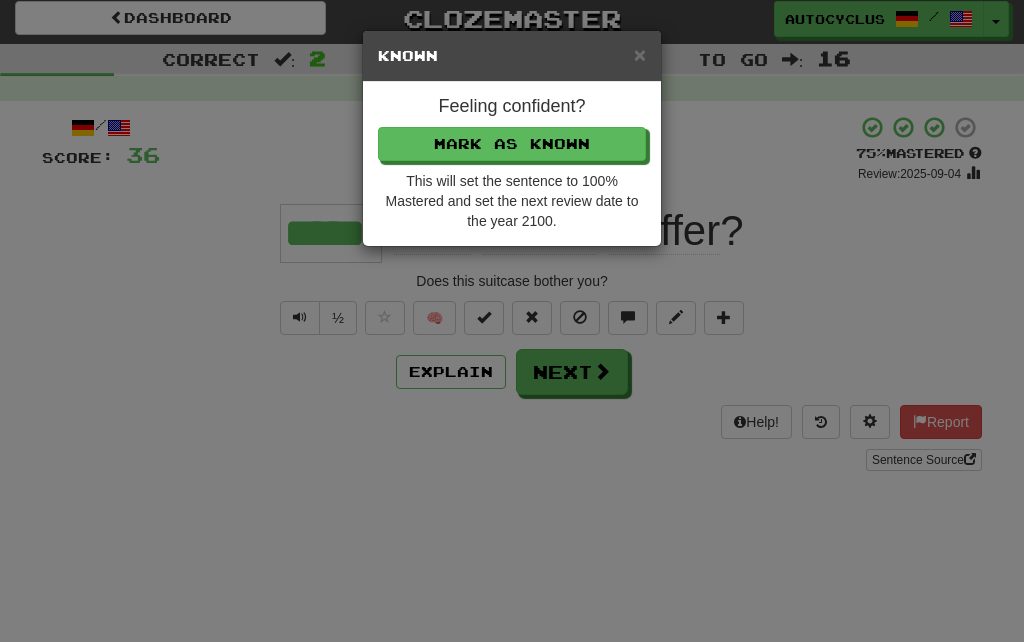 click on "Mark as Known" at bounding box center (512, 144) 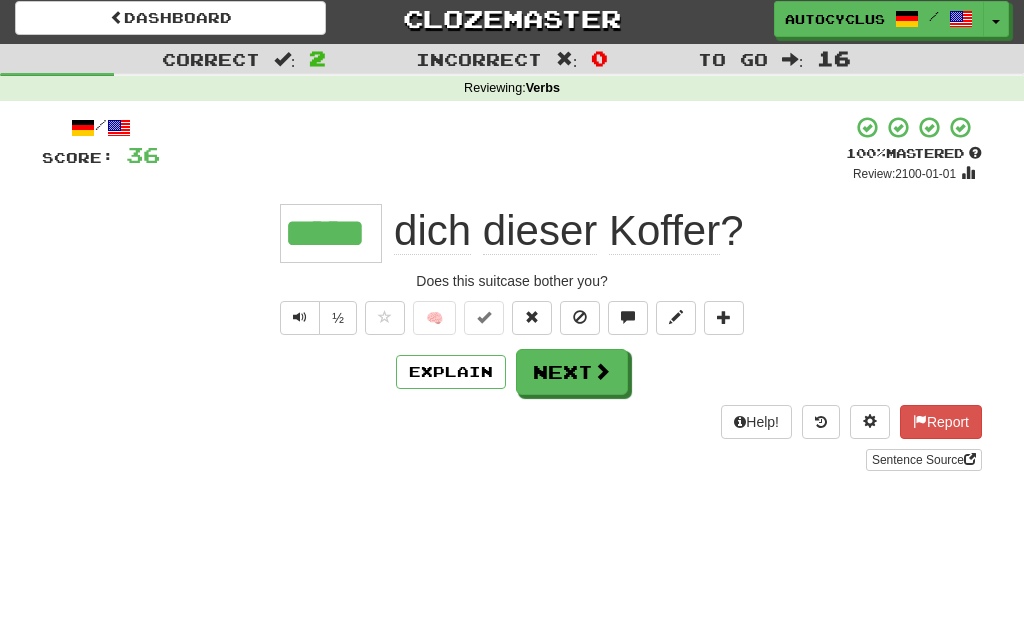 click on "Next" at bounding box center (572, 372) 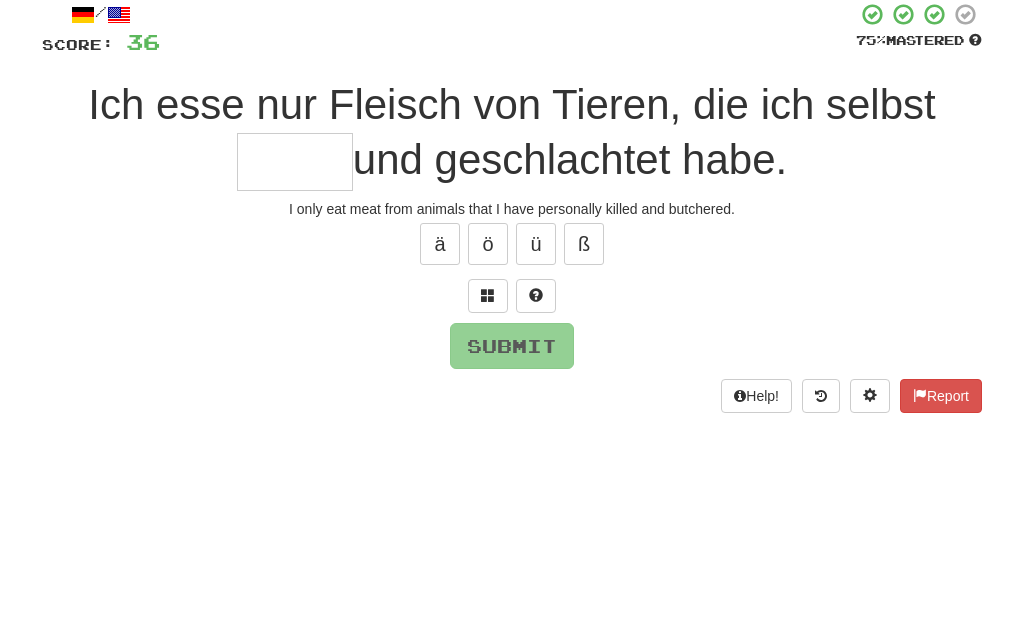type on "*" 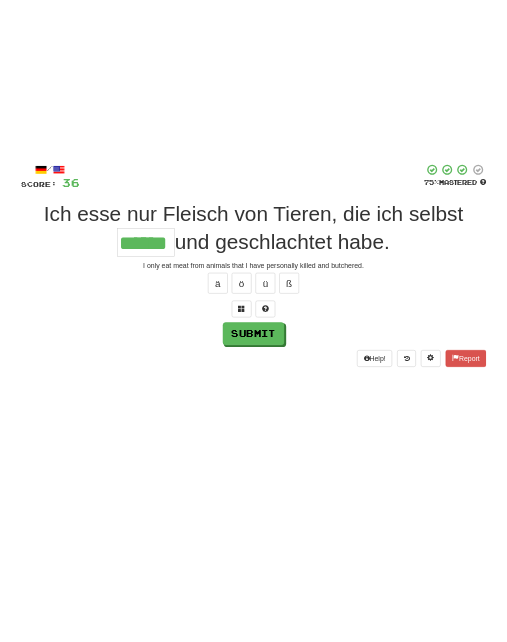 scroll, scrollTop: 0, scrollLeft: 0, axis: both 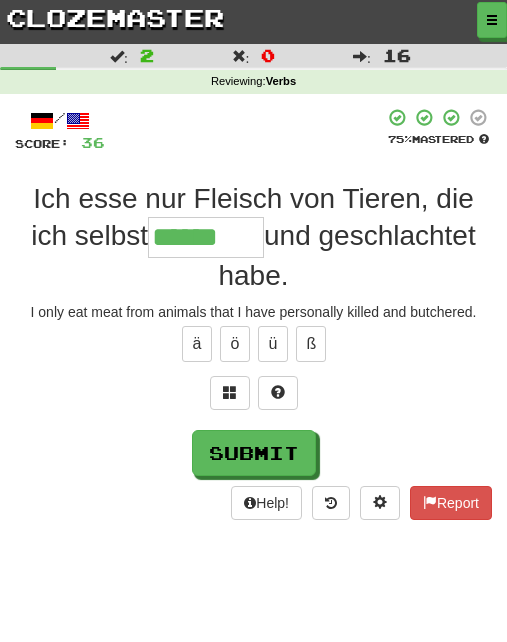 type on "******" 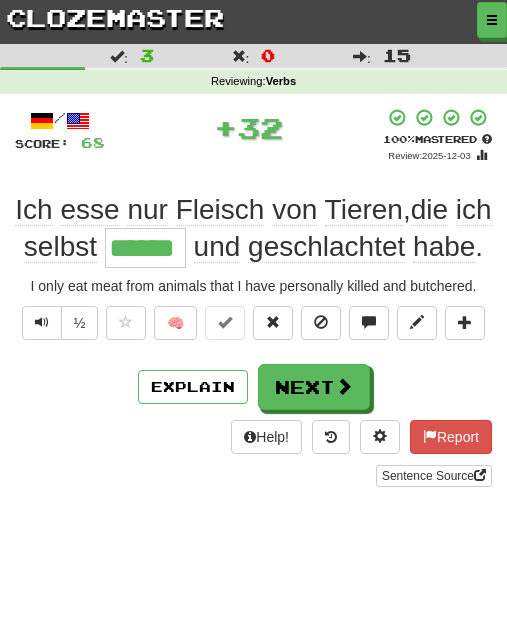 click at bounding box center (273, 322) 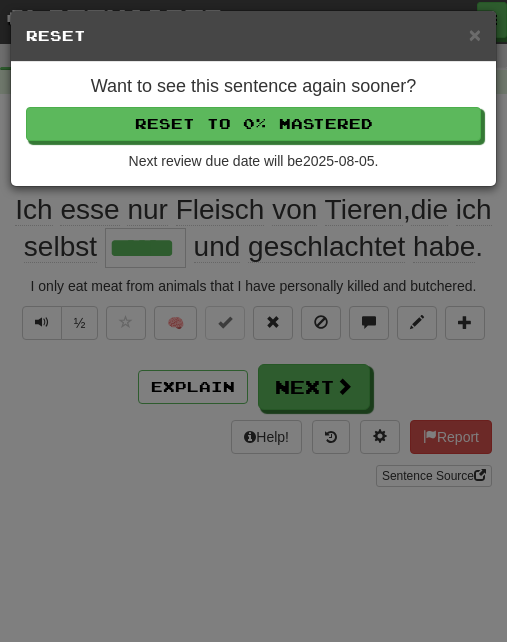 click on "Reset to 0% Mastered" at bounding box center [253, 124] 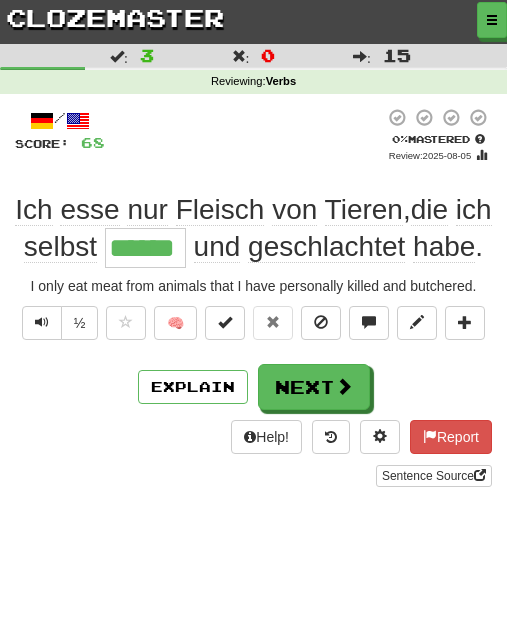 click at bounding box center (344, 386) 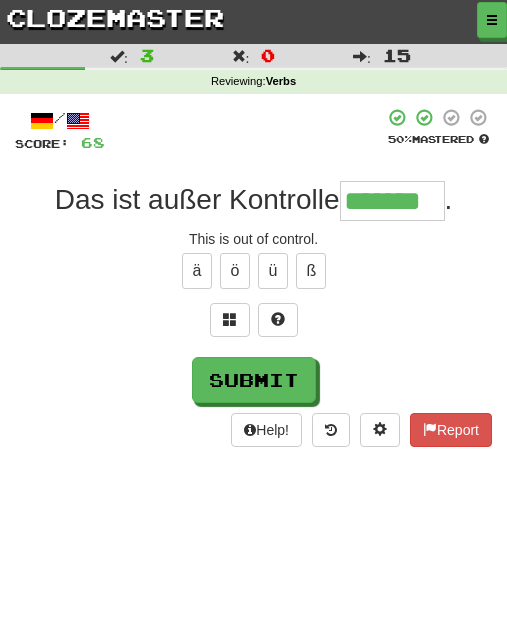 type on "*******" 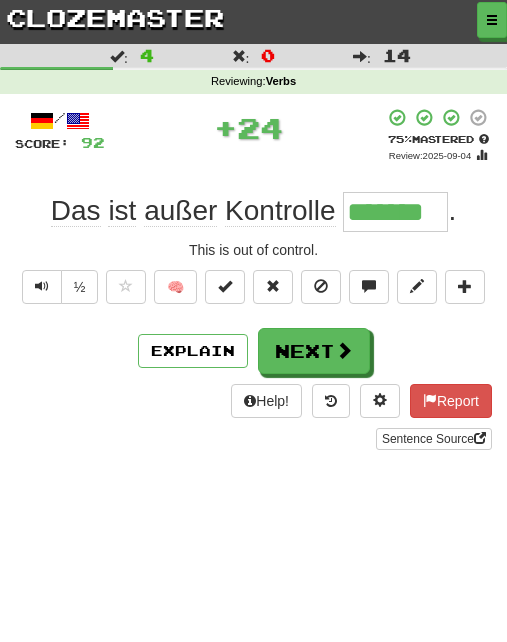 click on "Next" at bounding box center (314, 351) 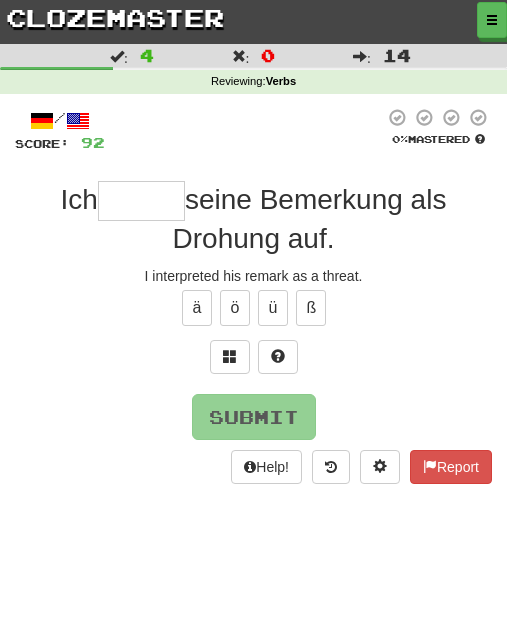 type on "*" 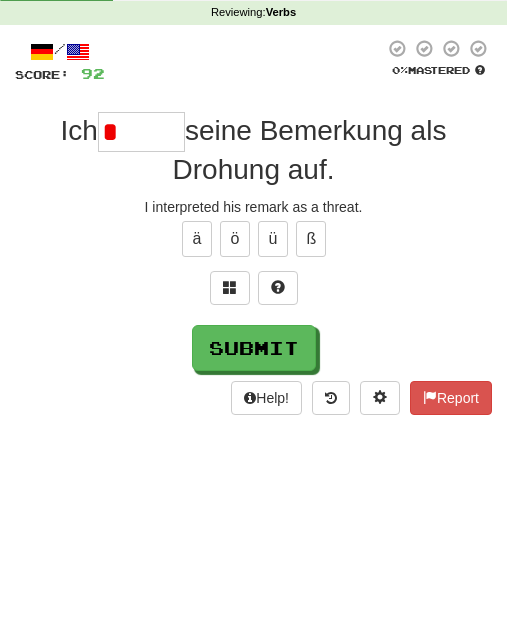 click at bounding box center [278, 357] 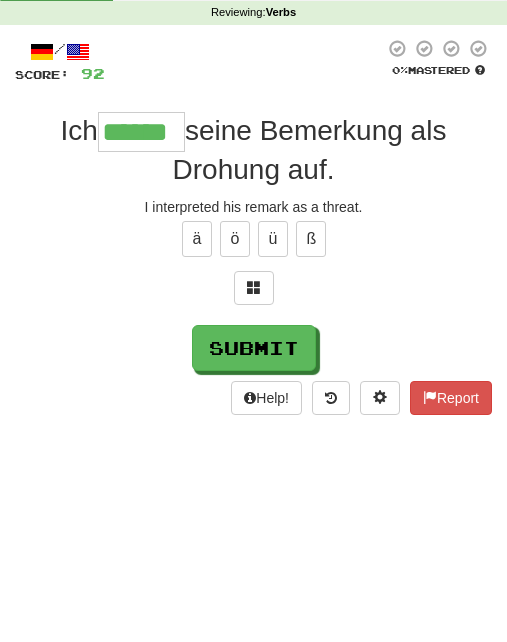 scroll, scrollTop: 69, scrollLeft: 0, axis: vertical 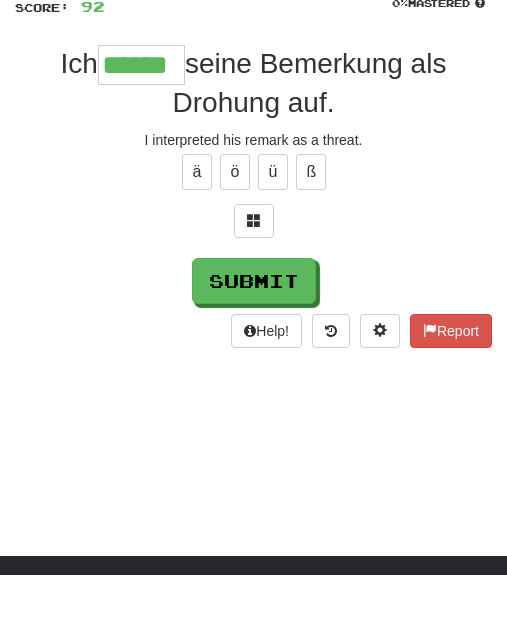 type on "******" 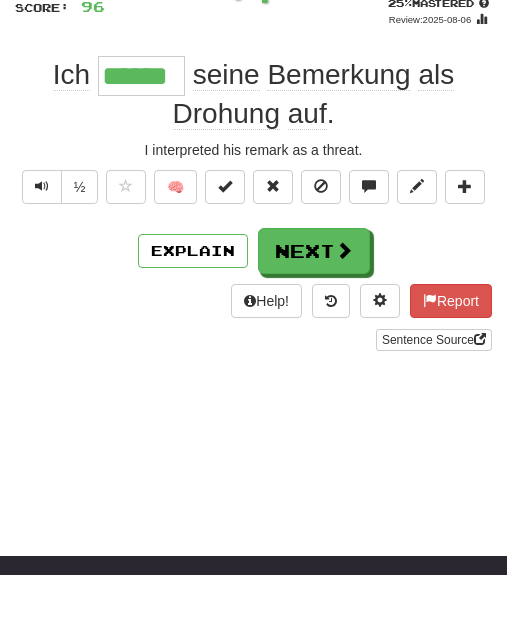 scroll, scrollTop: 136, scrollLeft: 0, axis: vertical 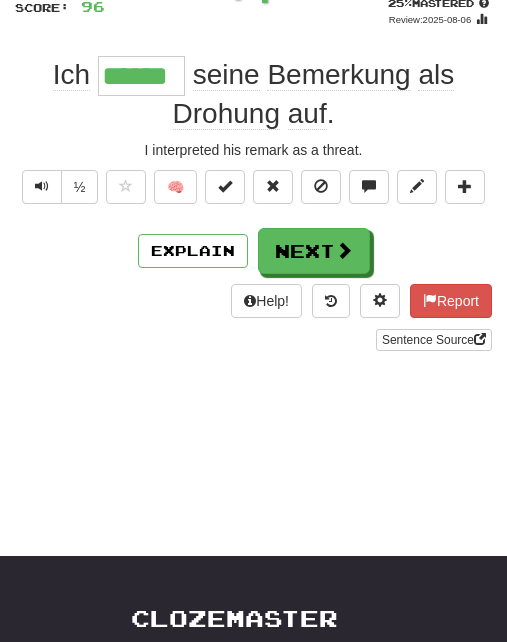click at bounding box center (344, 250) 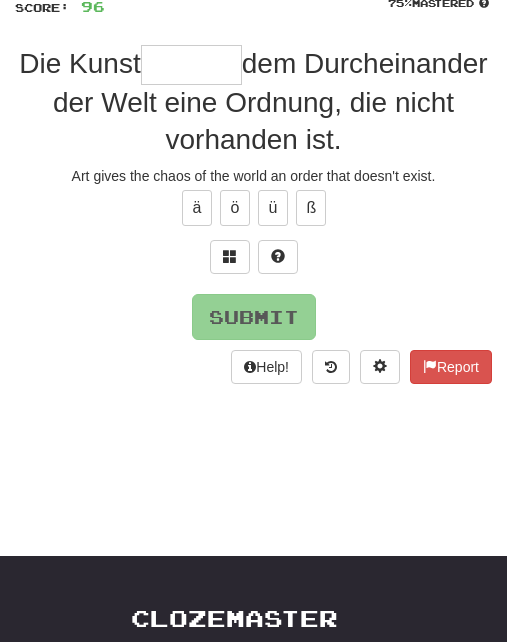 type on "*" 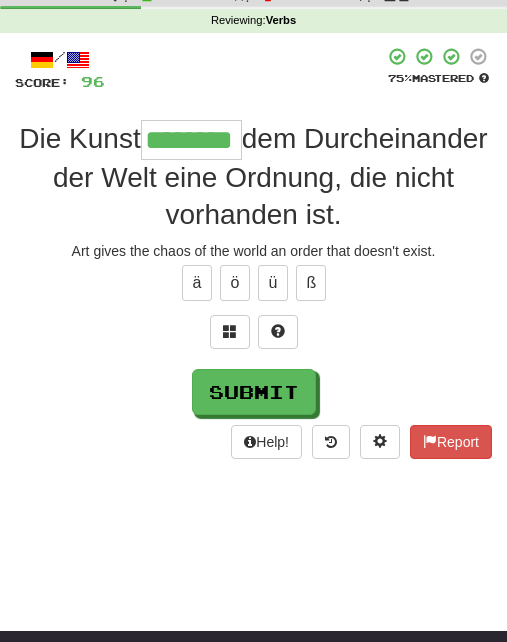 type on "********" 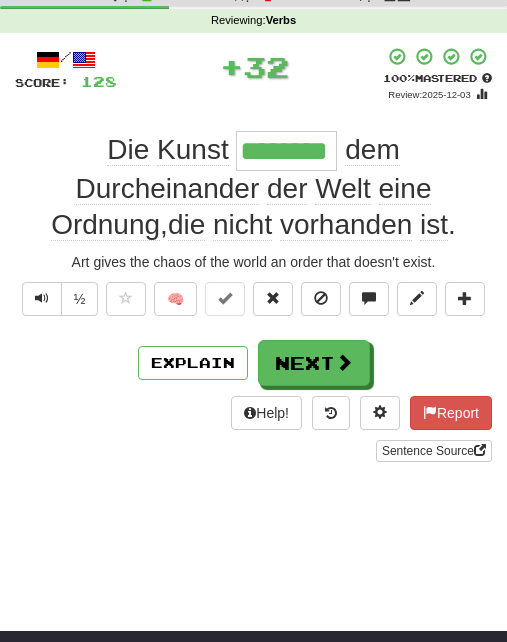 scroll, scrollTop: 61, scrollLeft: 0, axis: vertical 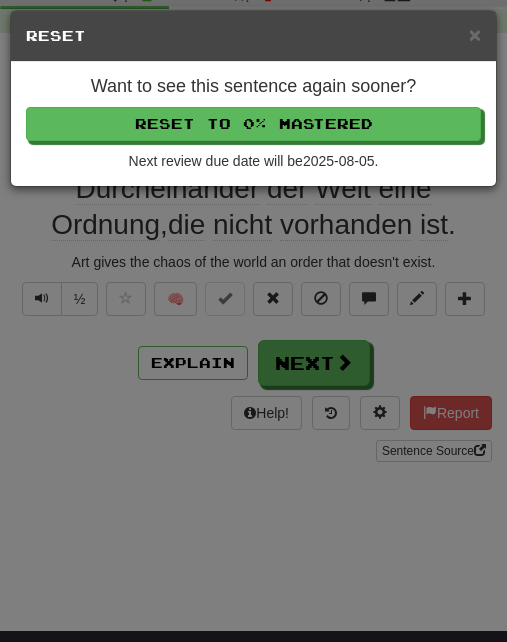 click on "Reset to 0% Mastered" at bounding box center (253, 124) 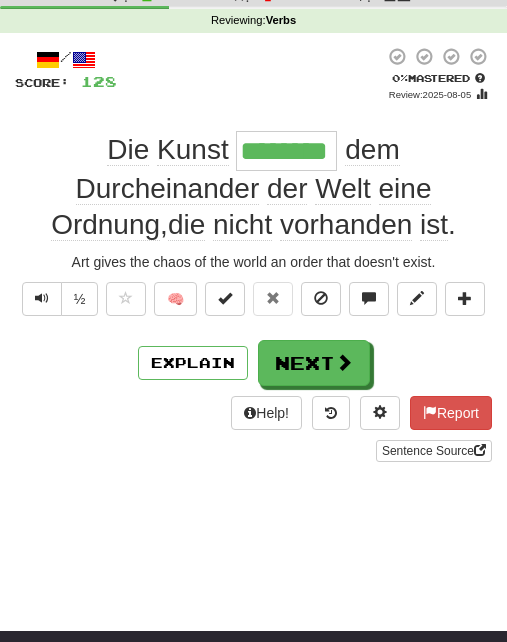 click at bounding box center [344, 362] 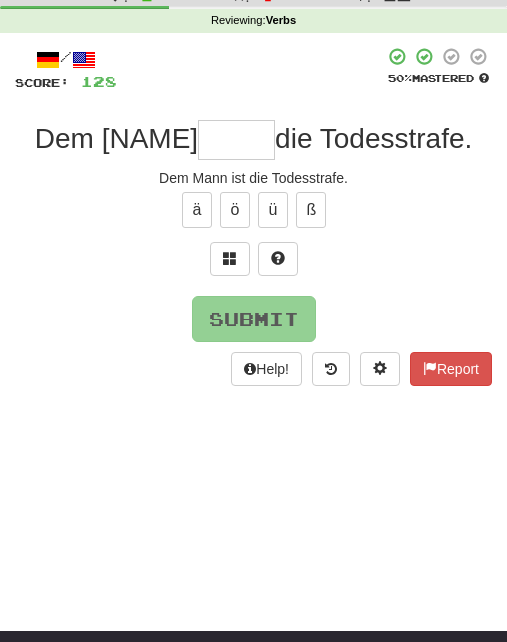scroll, scrollTop: 60, scrollLeft: 0, axis: vertical 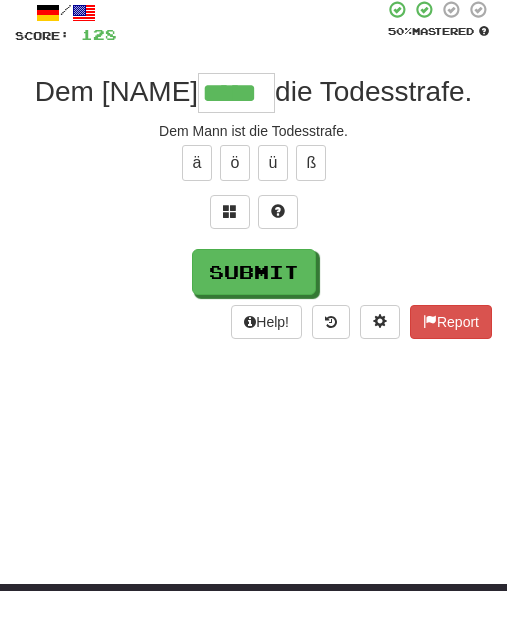 type on "*****" 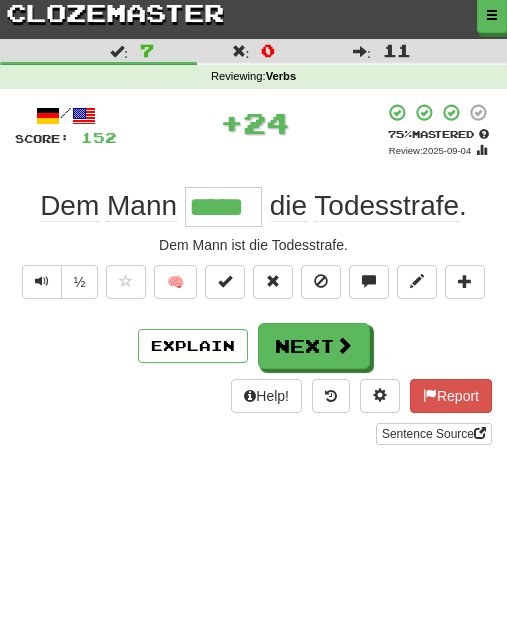 scroll, scrollTop: 4, scrollLeft: 0, axis: vertical 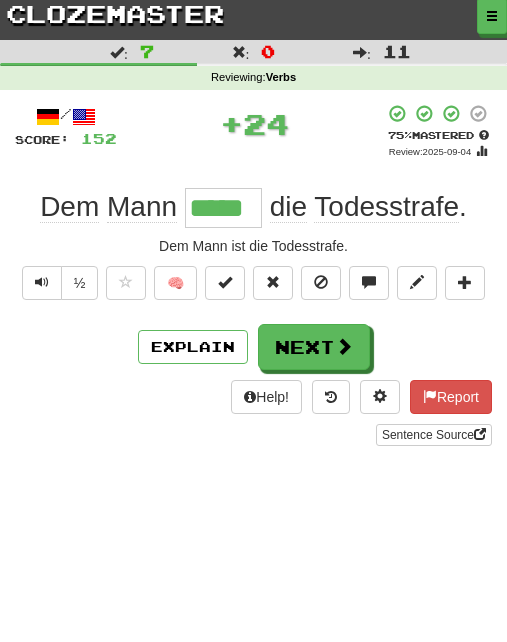 click at bounding box center (344, 346) 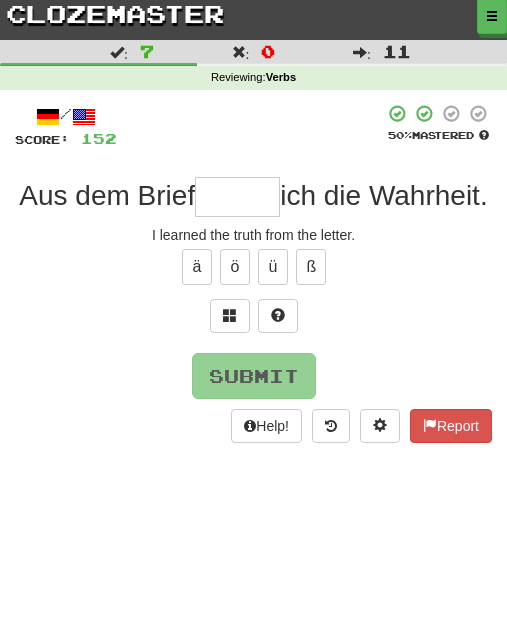 type on "*" 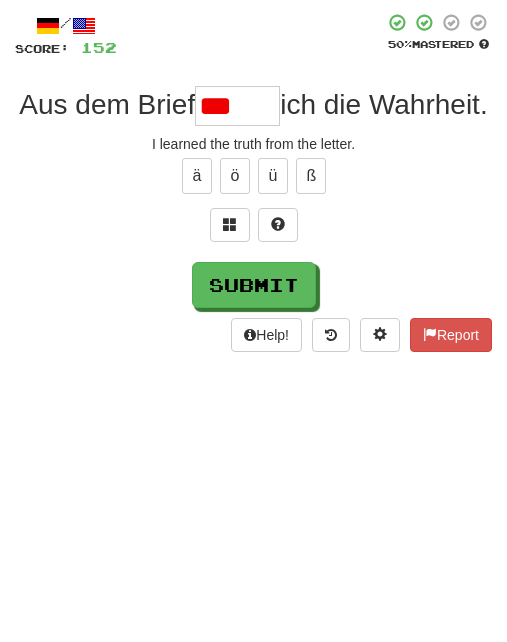 click at bounding box center (278, 316) 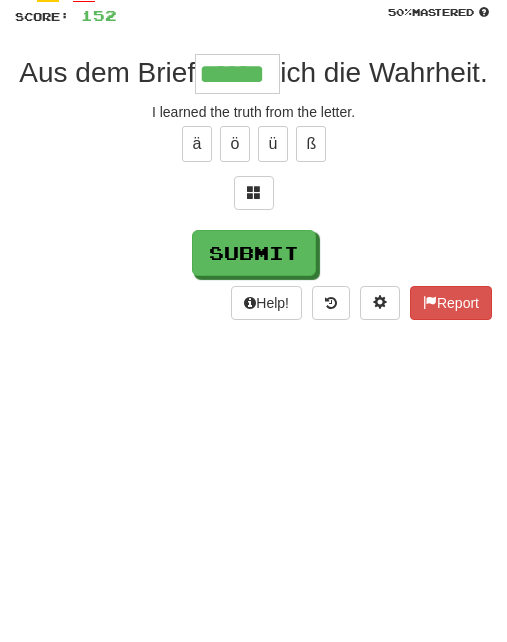 type on "******" 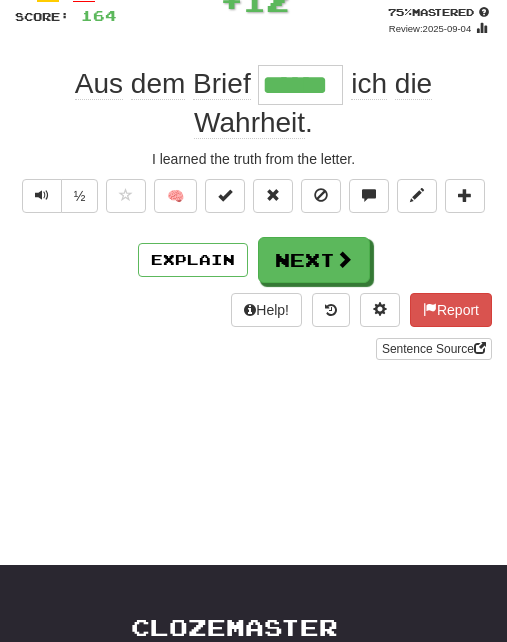 scroll, scrollTop: 127, scrollLeft: 0, axis: vertical 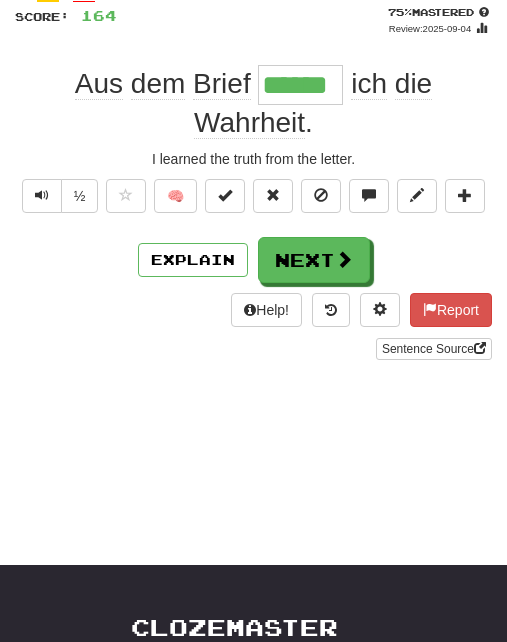 click on "Next" at bounding box center (314, 260) 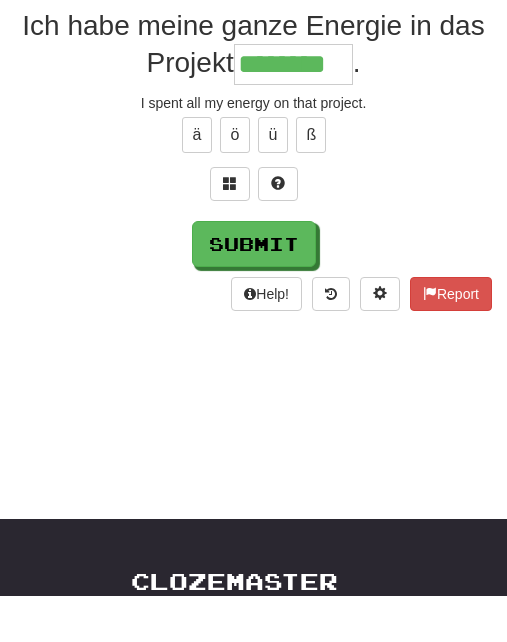 type on "********" 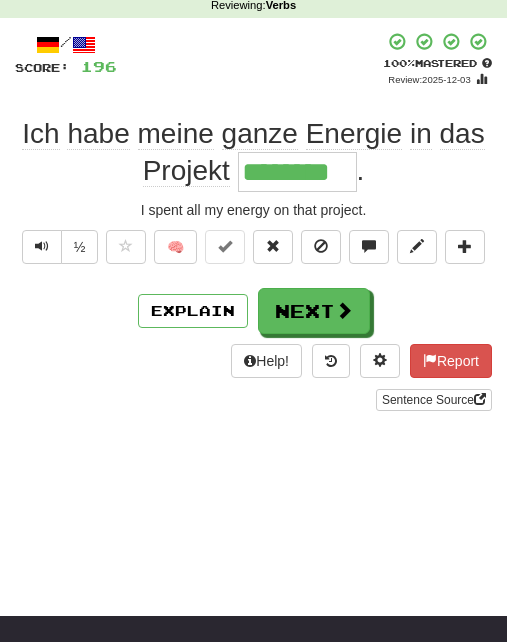 scroll, scrollTop: 76, scrollLeft: 0, axis: vertical 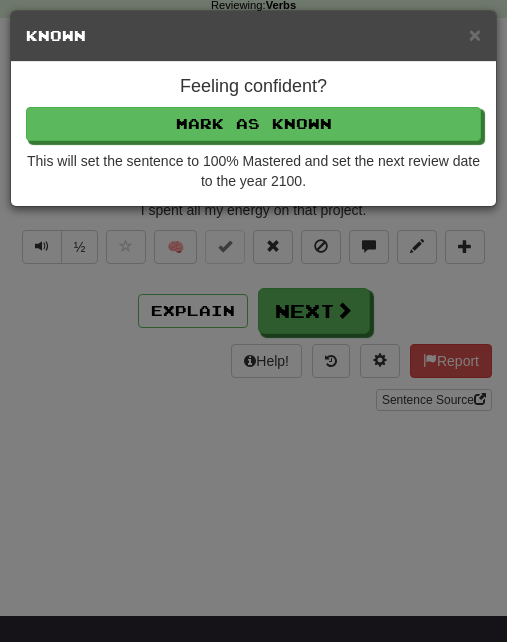 click on "Mark as Known" at bounding box center [253, 124] 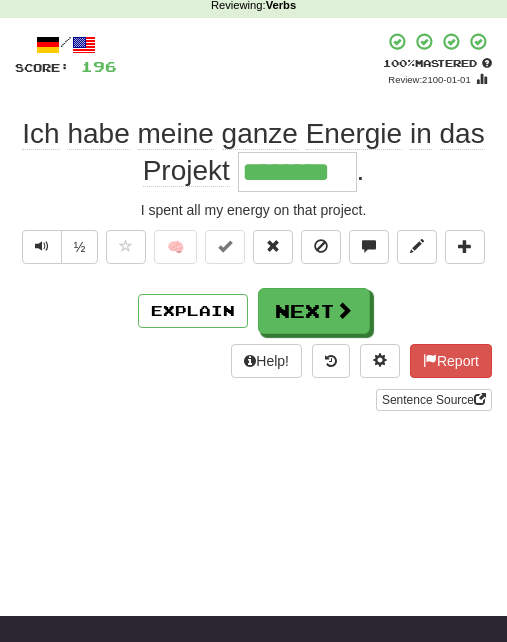 click at bounding box center [344, 310] 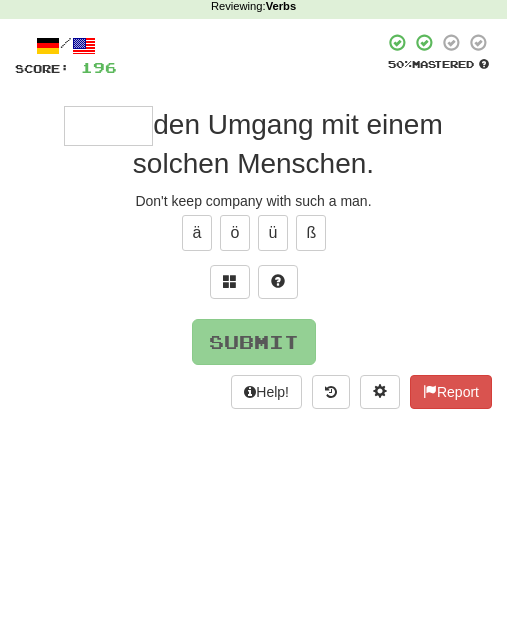 scroll, scrollTop: 0, scrollLeft: 0, axis: both 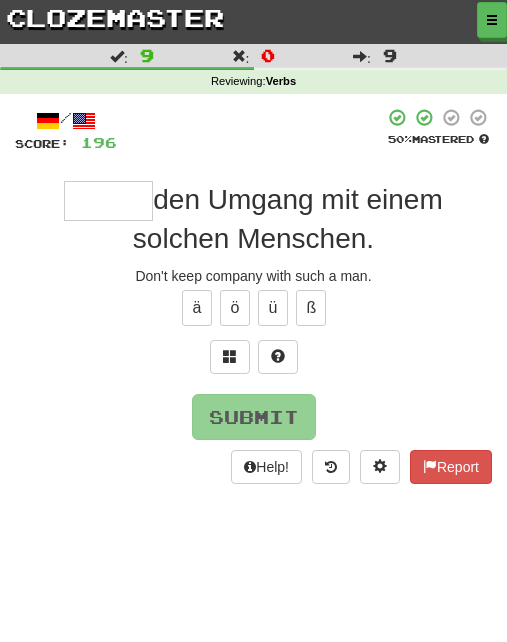 click at bounding box center (492, 20) 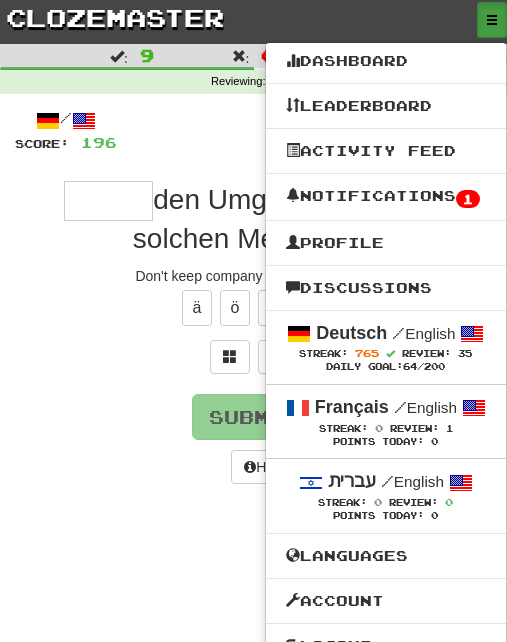 click on "Dashboard" at bounding box center (386, 61) 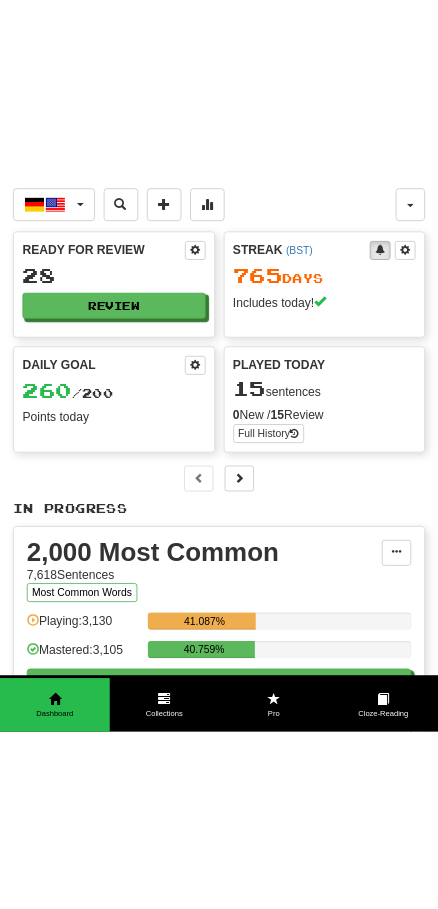 scroll, scrollTop: 0, scrollLeft: 0, axis: both 